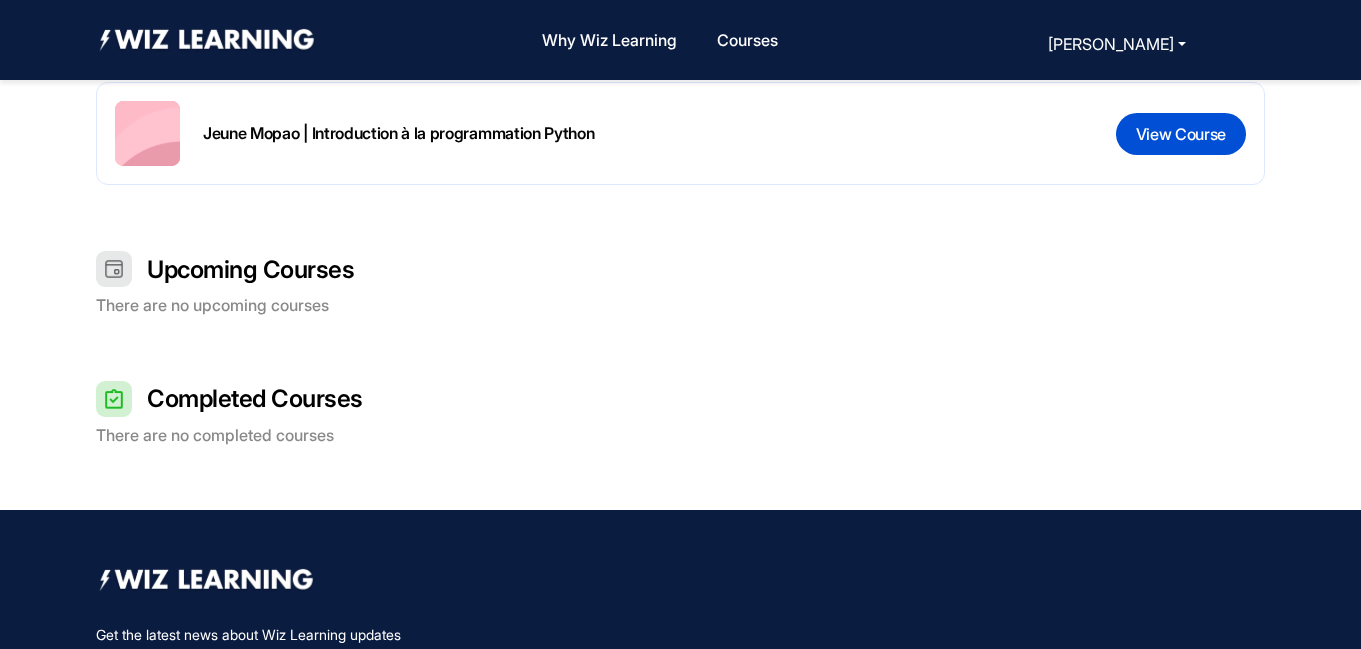 scroll, scrollTop: 627, scrollLeft: 0, axis: vertical 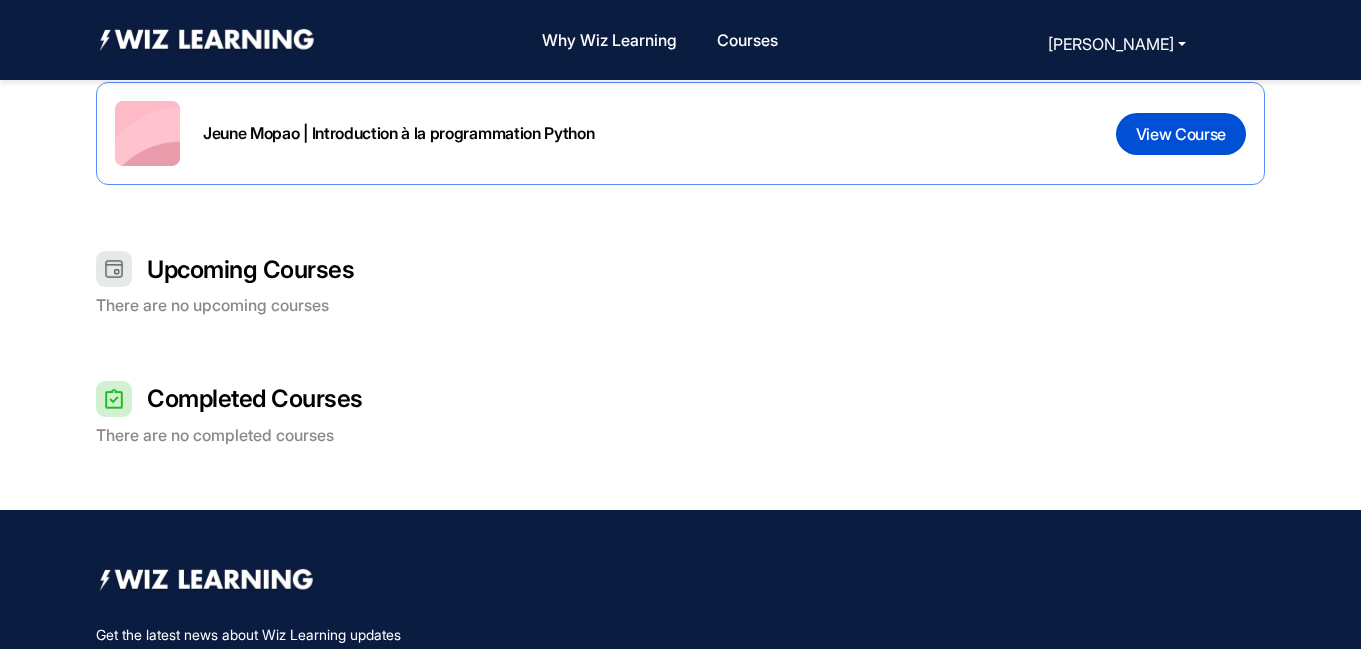 click on "Jeune Mopao | Introduction à la programmation Python" 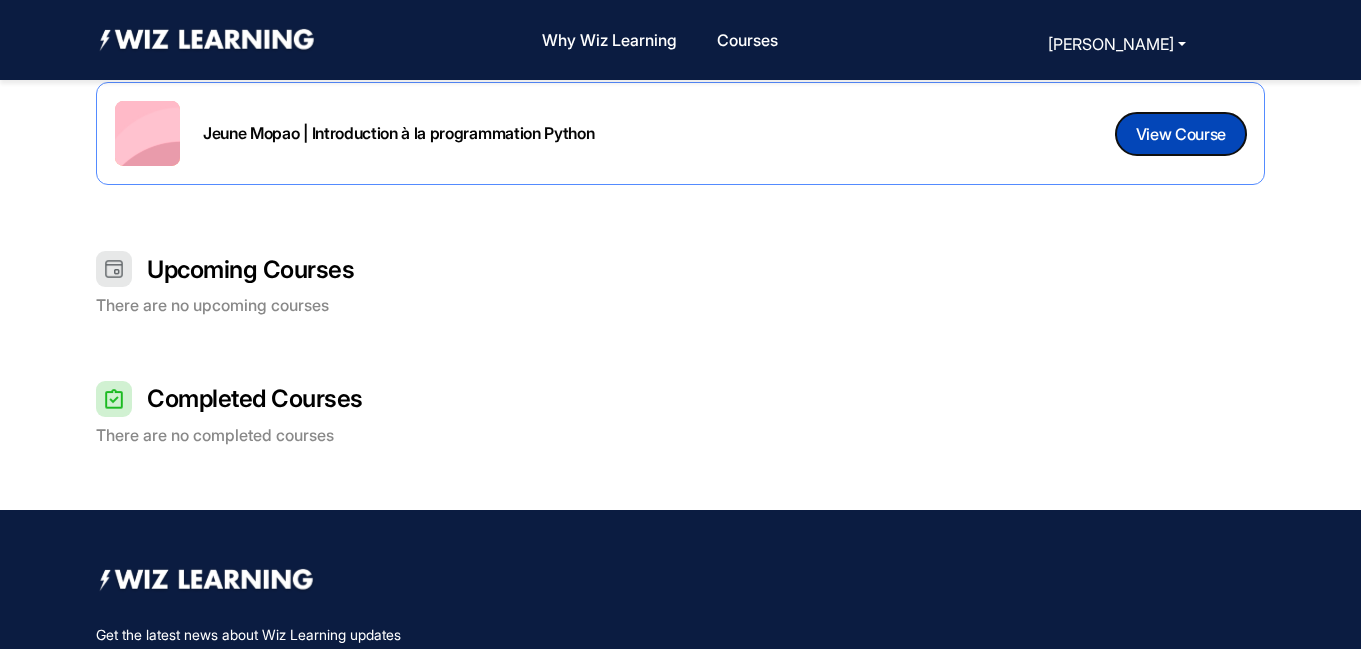 click on "View Course" 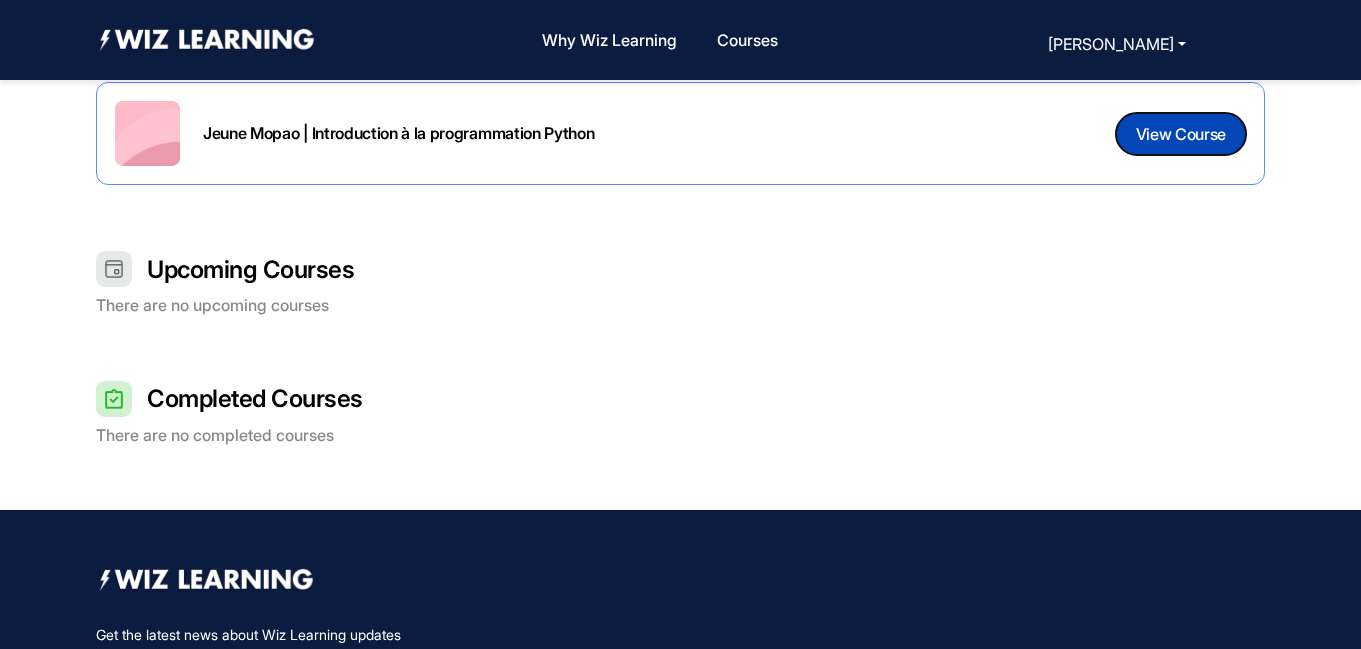 click on "View Course" 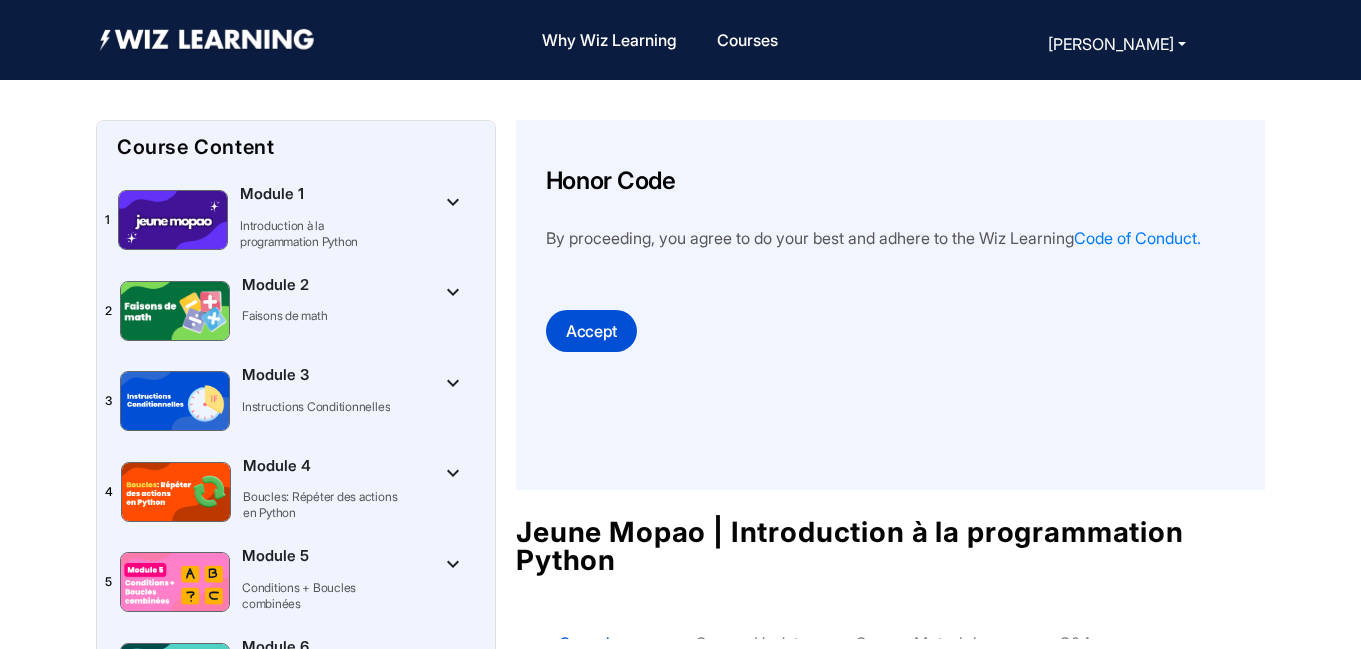 scroll, scrollTop: 0, scrollLeft: 0, axis: both 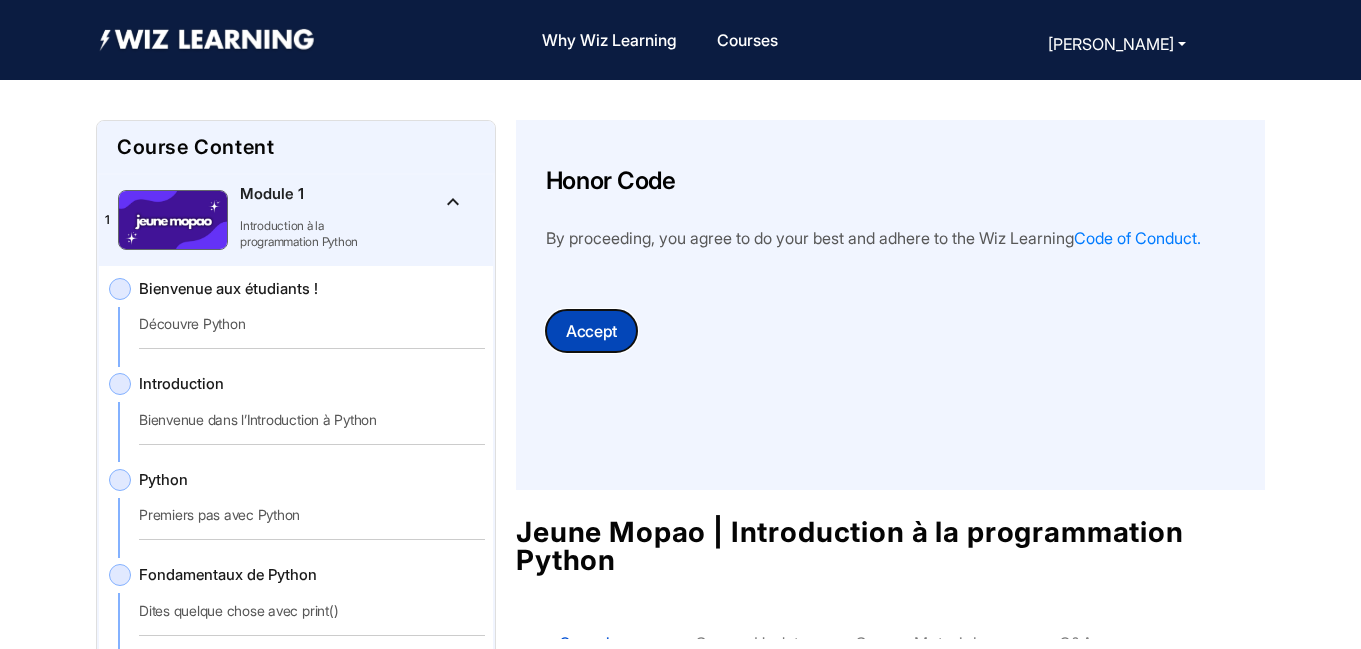 click on "Accept" at bounding box center [591, 331] 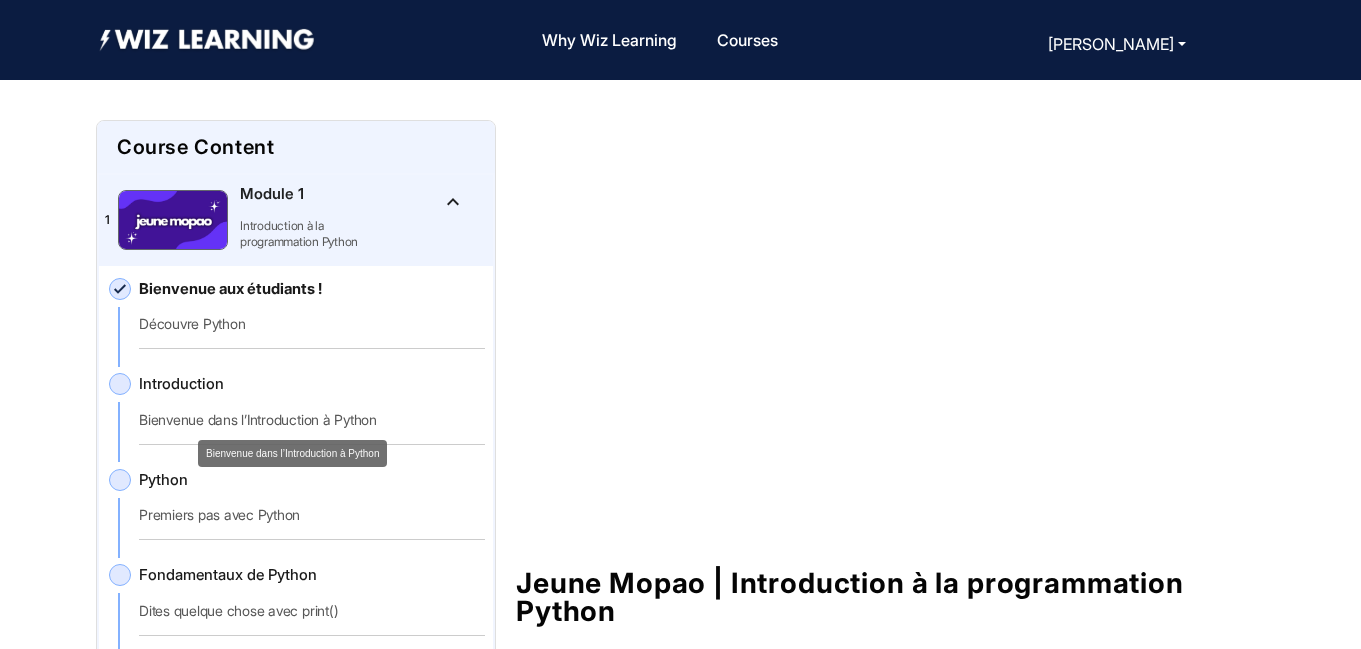 click on "Bienvenue dans l’Introduction à Python" 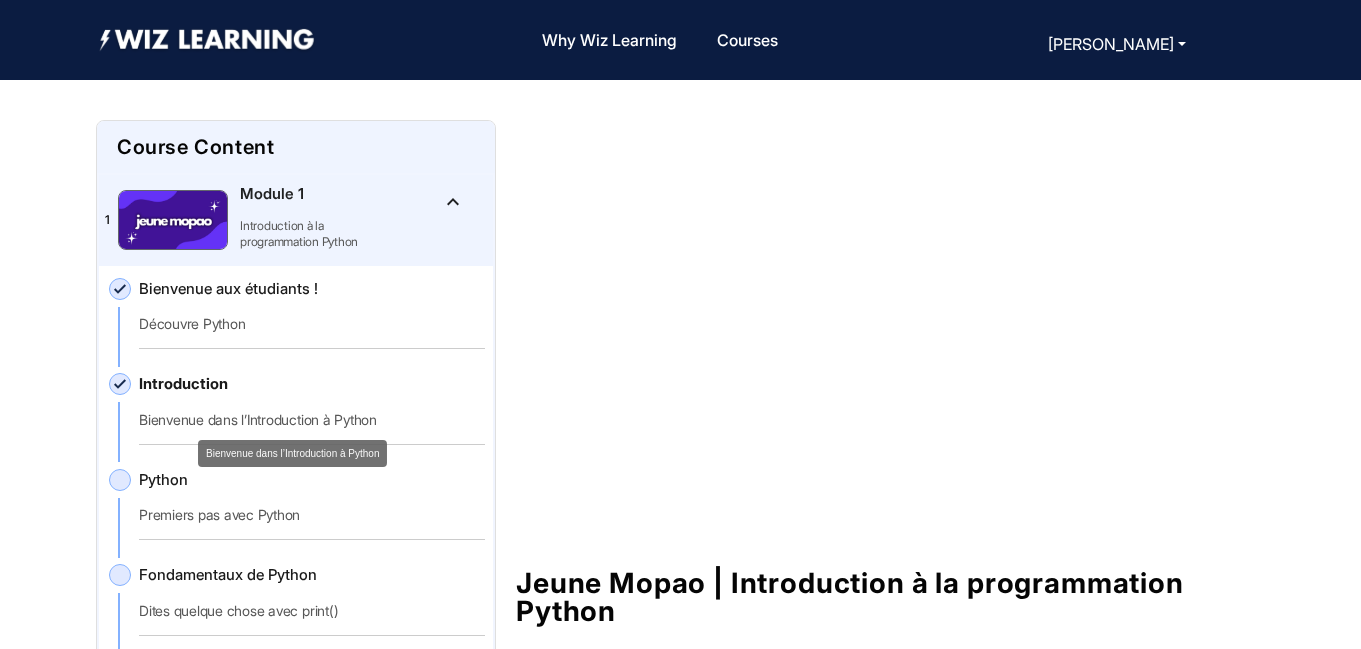 click on "Bienvenue dans l’Introduction à Python" at bounding box center (292, 453) 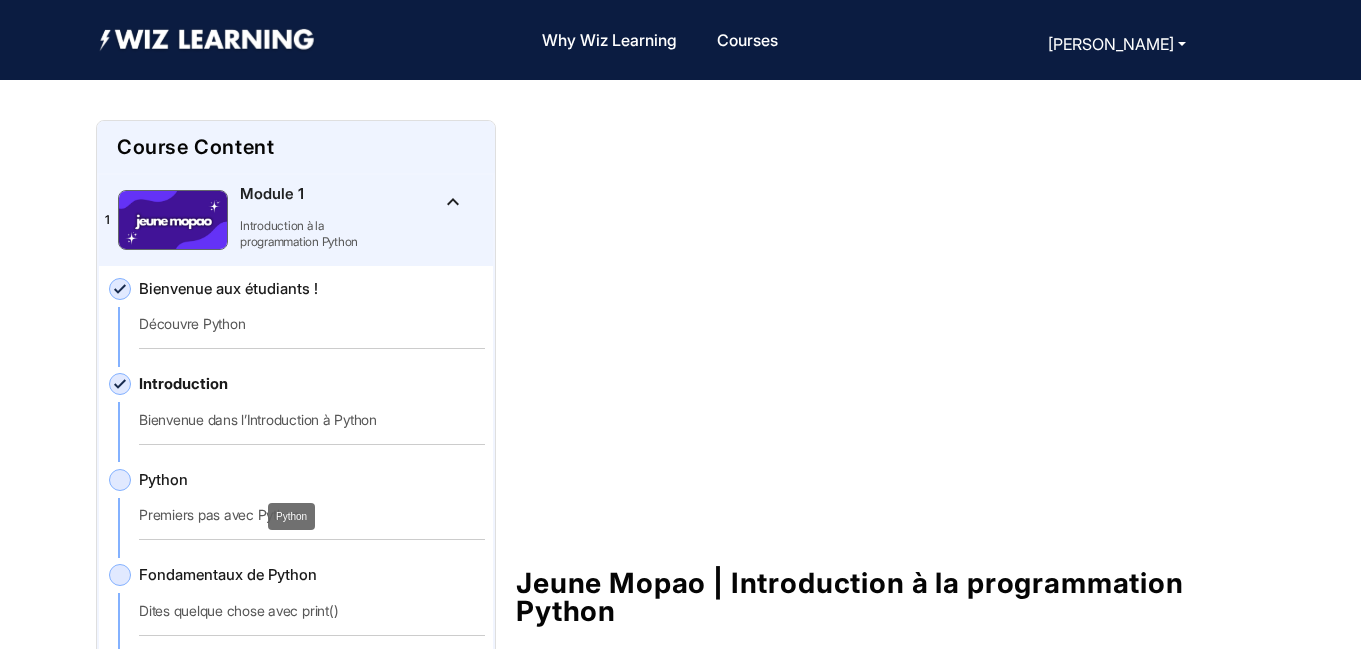 click on "Python" 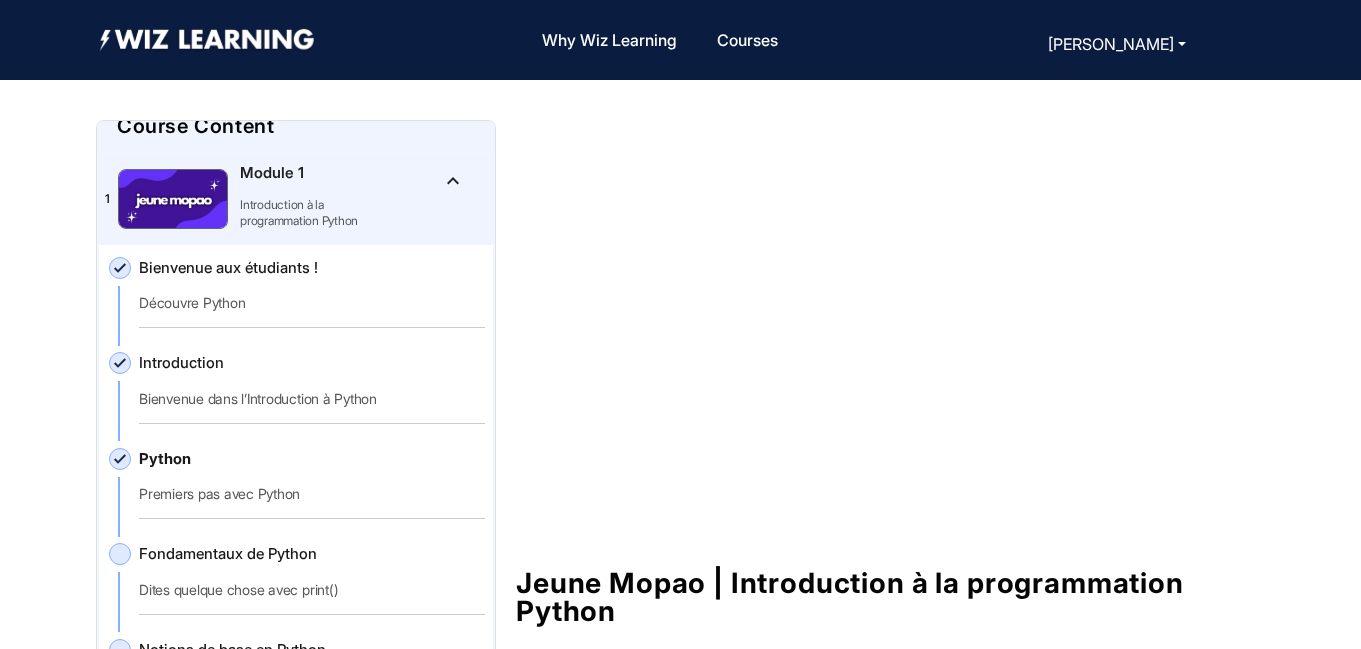 scroll, scrollTop: 45, scrollLeft: 0, axis: vertical 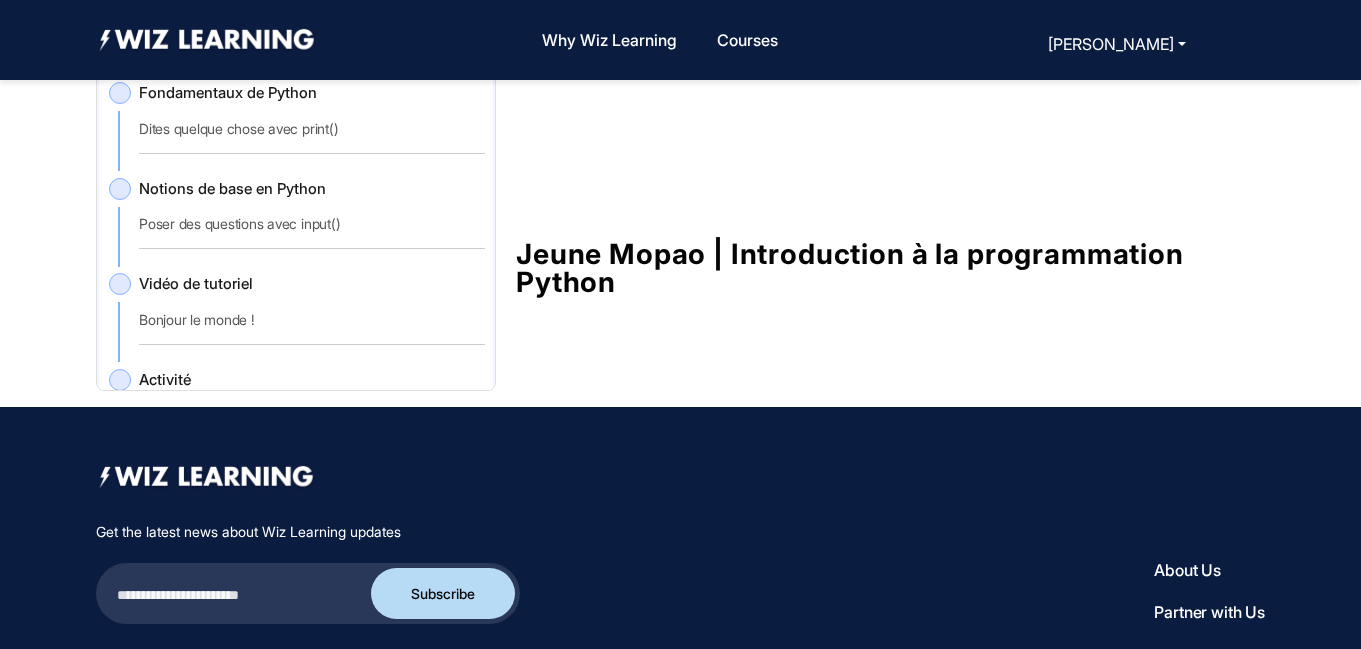 click on "Fondamentaux de Python   Dites quelque chose avec print()" 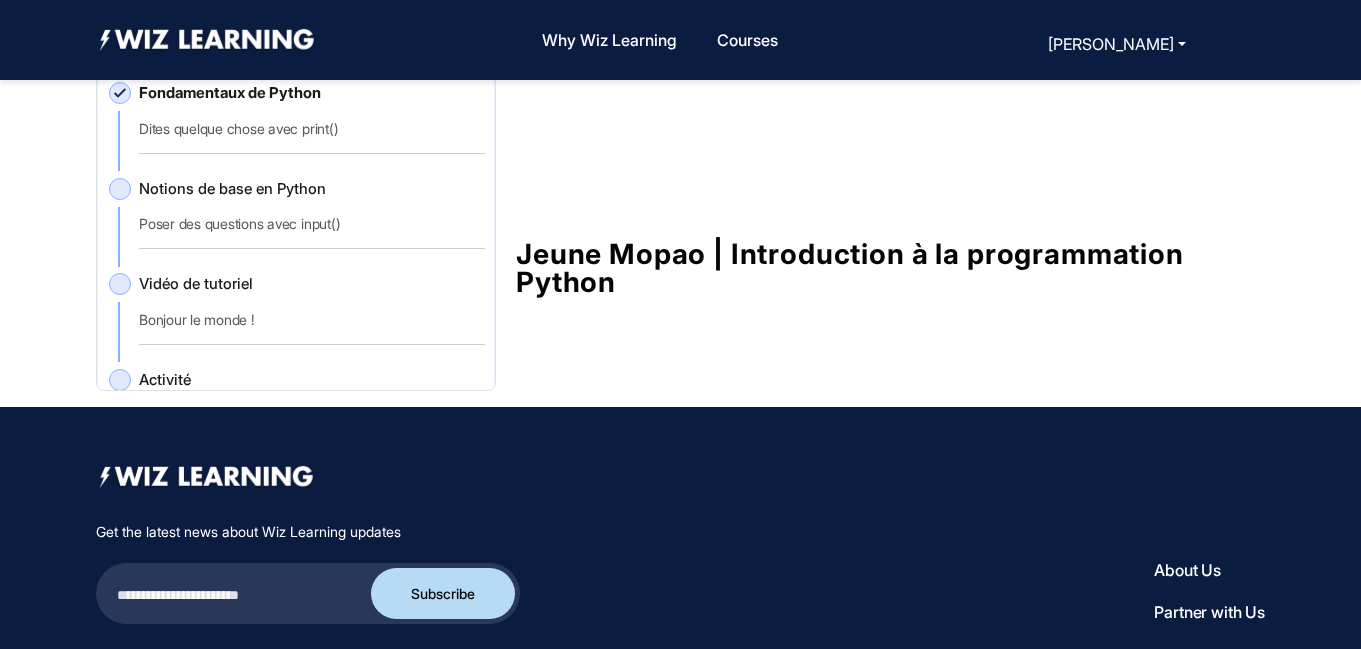 scroll, scrollTop: 0, scrollLeft: 0, axis: both 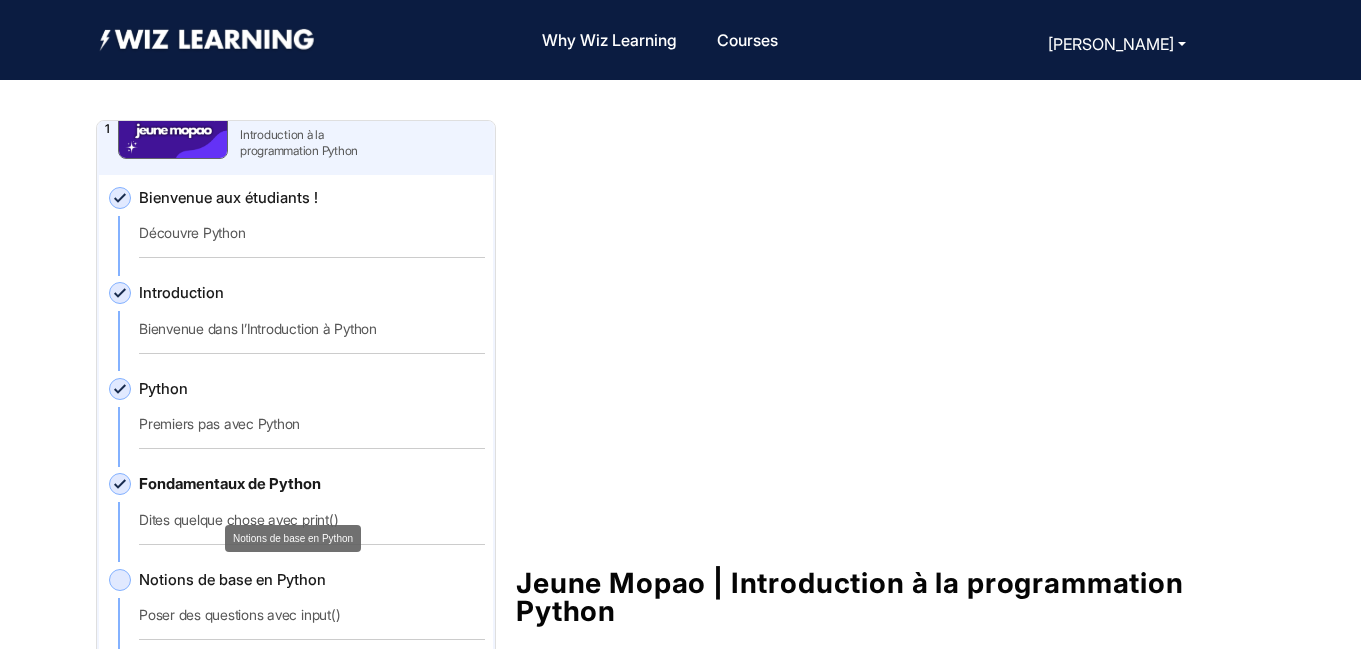 click on "Notions de base en Python" 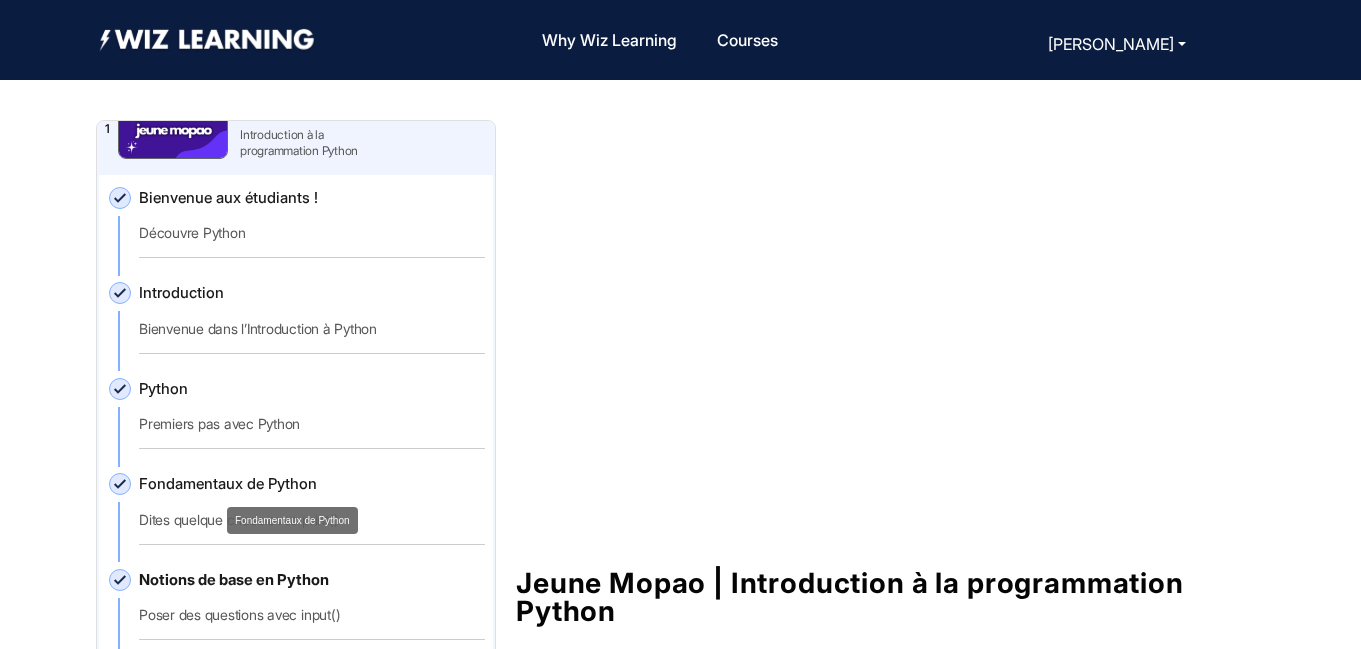 click on "Fondamentaux de Python" 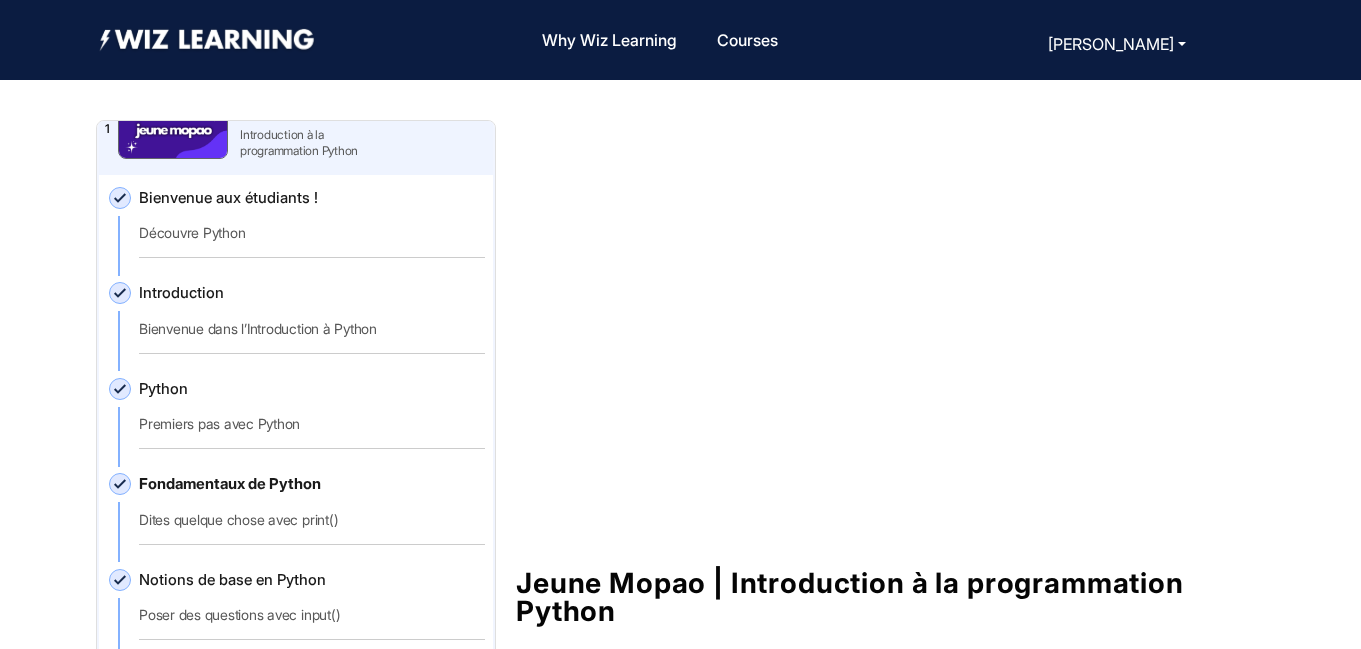 click on "Notions de base en Python   Poser des questions avec input()" 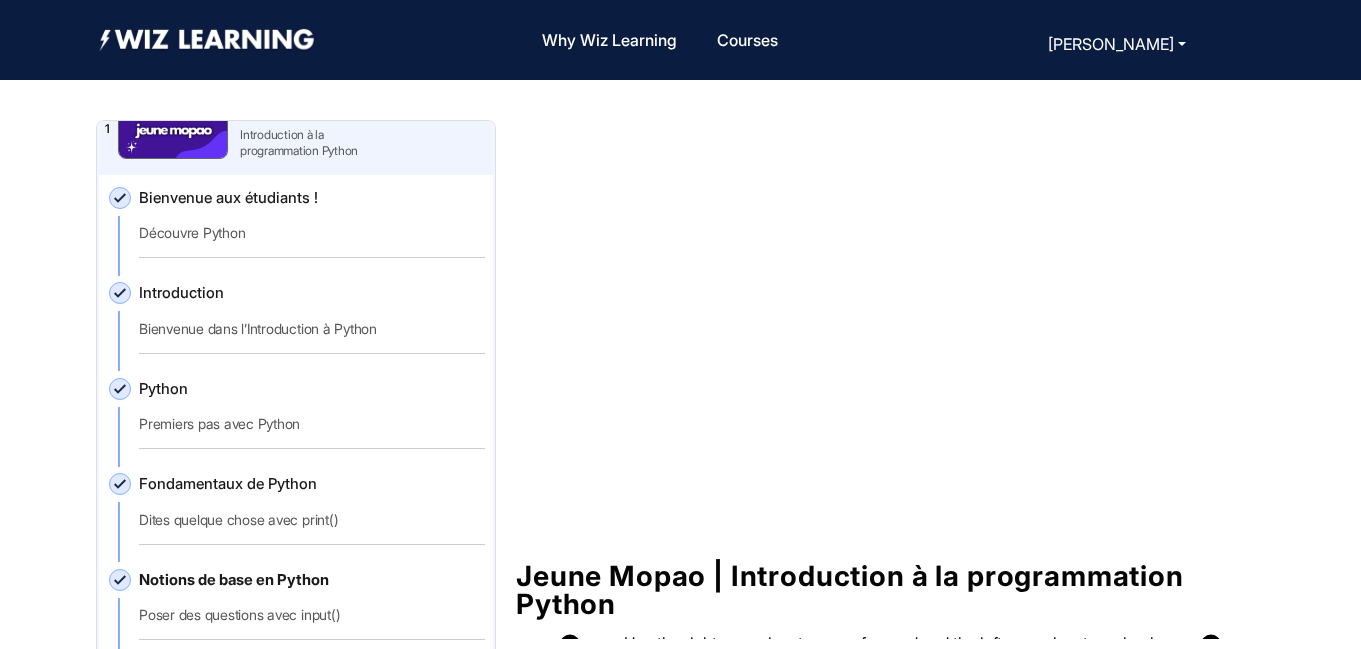 scroll, scrollTop: 0, scrollLeft: 0, axis: both 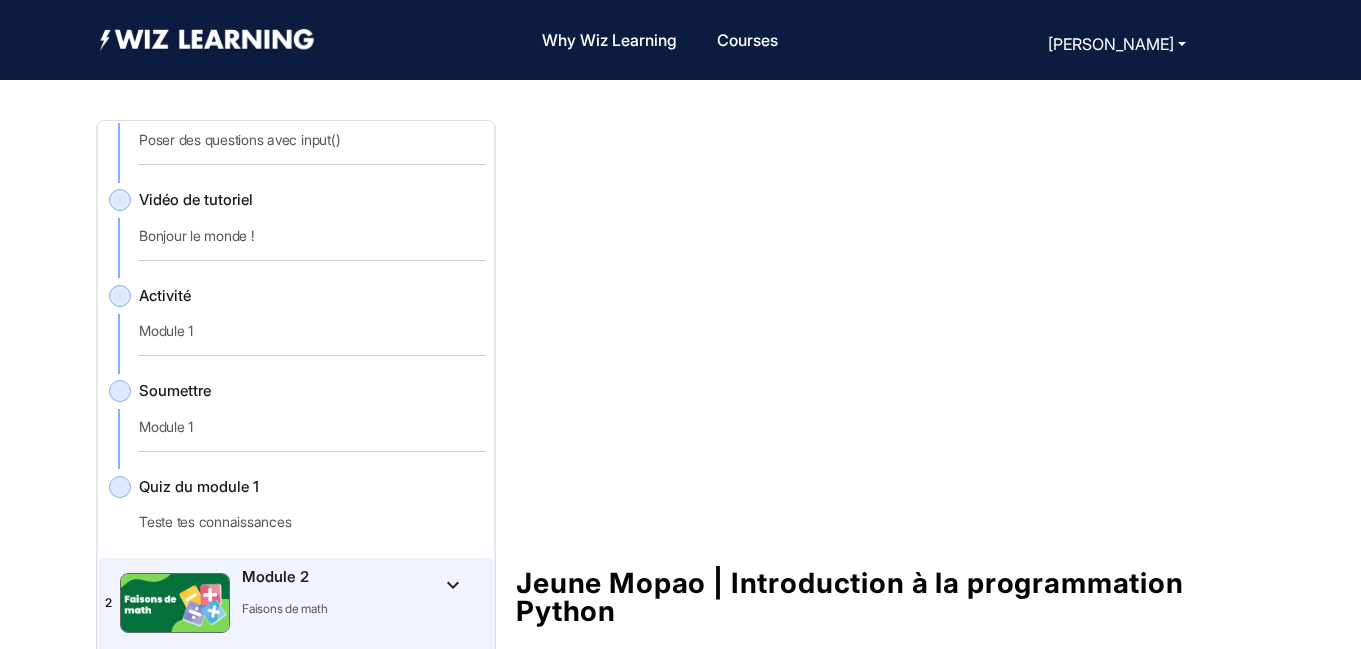 click on "Vidéo de tutoriel   Bonjour le monde !" 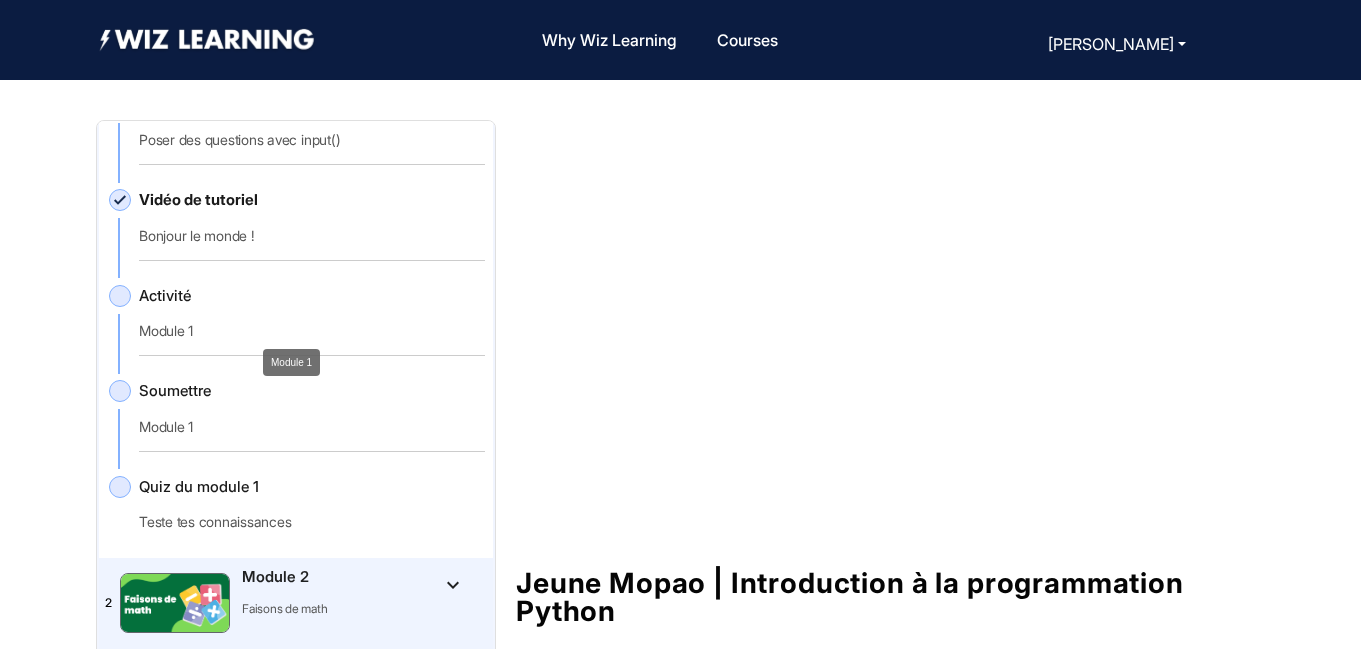 click on "Activité   Module 1" 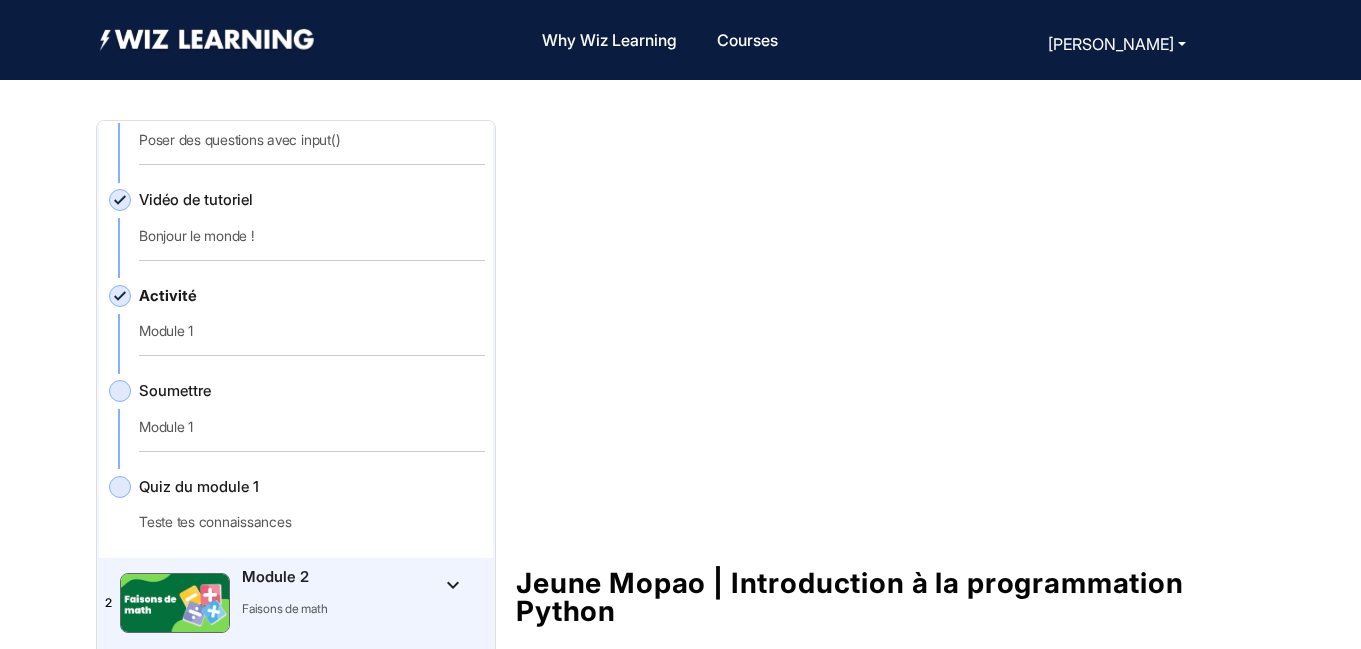 click on "Soumettre   Module 1" 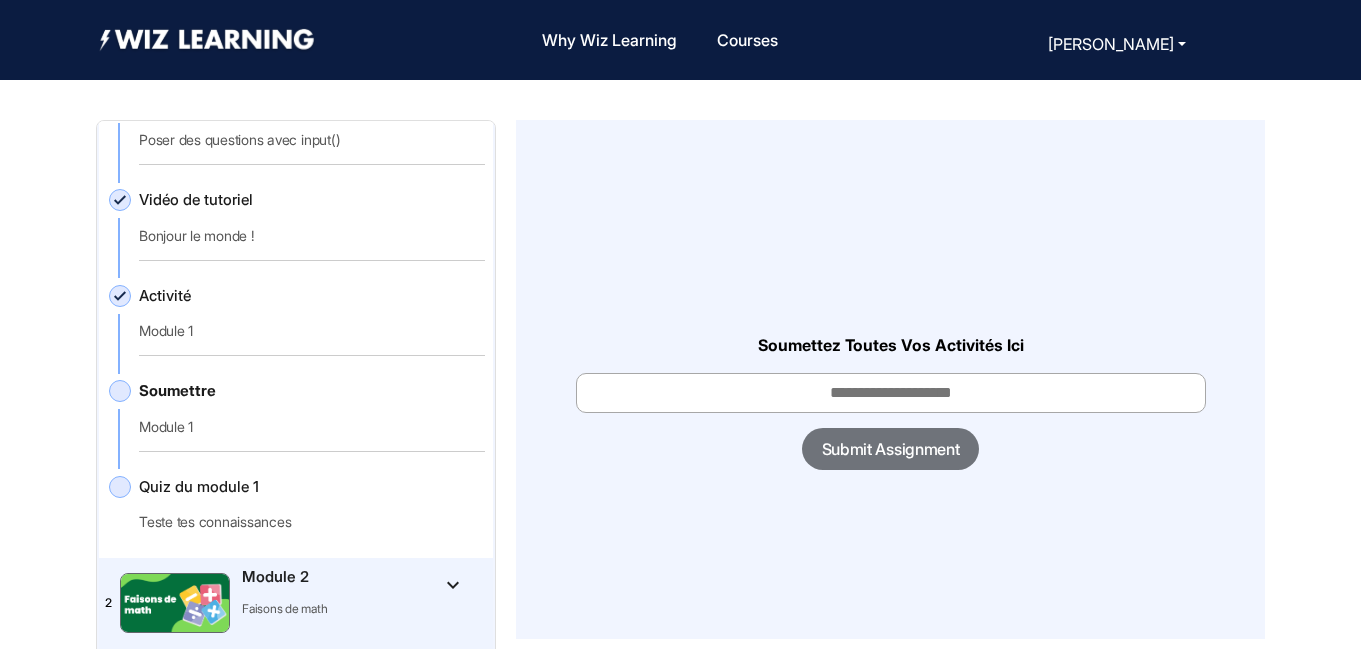 click at bounding box center (891, 393) 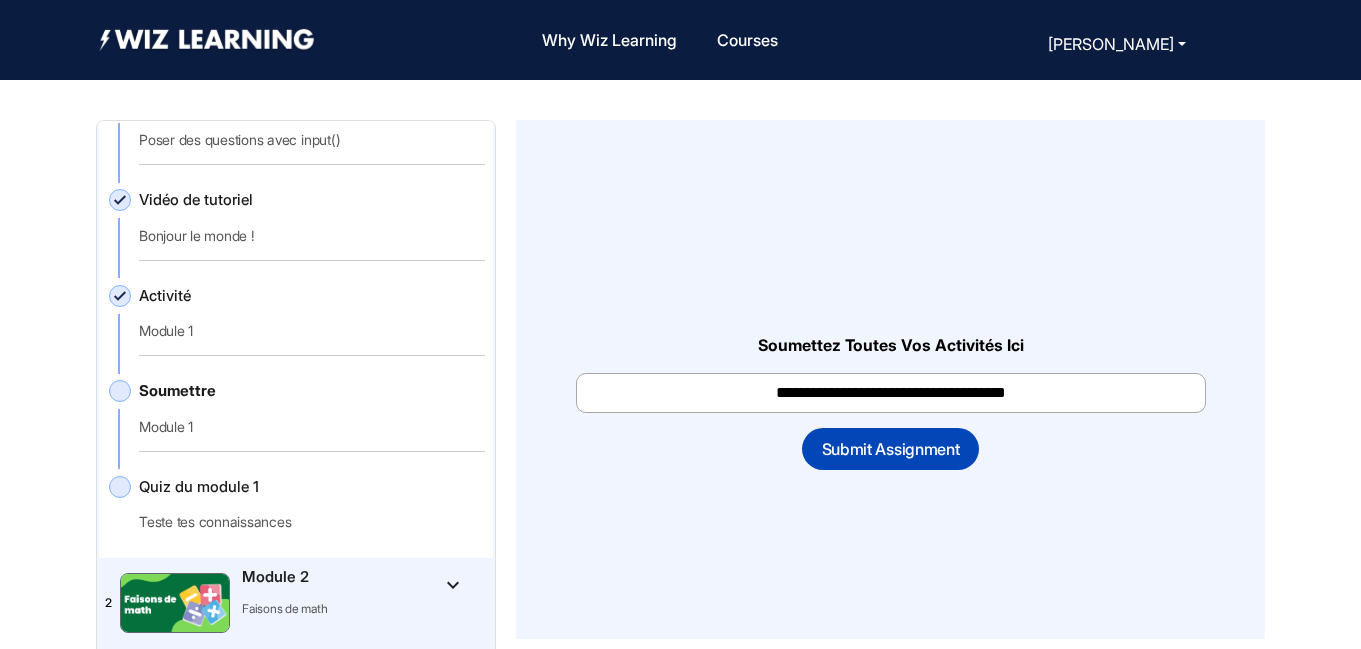type on "**********" 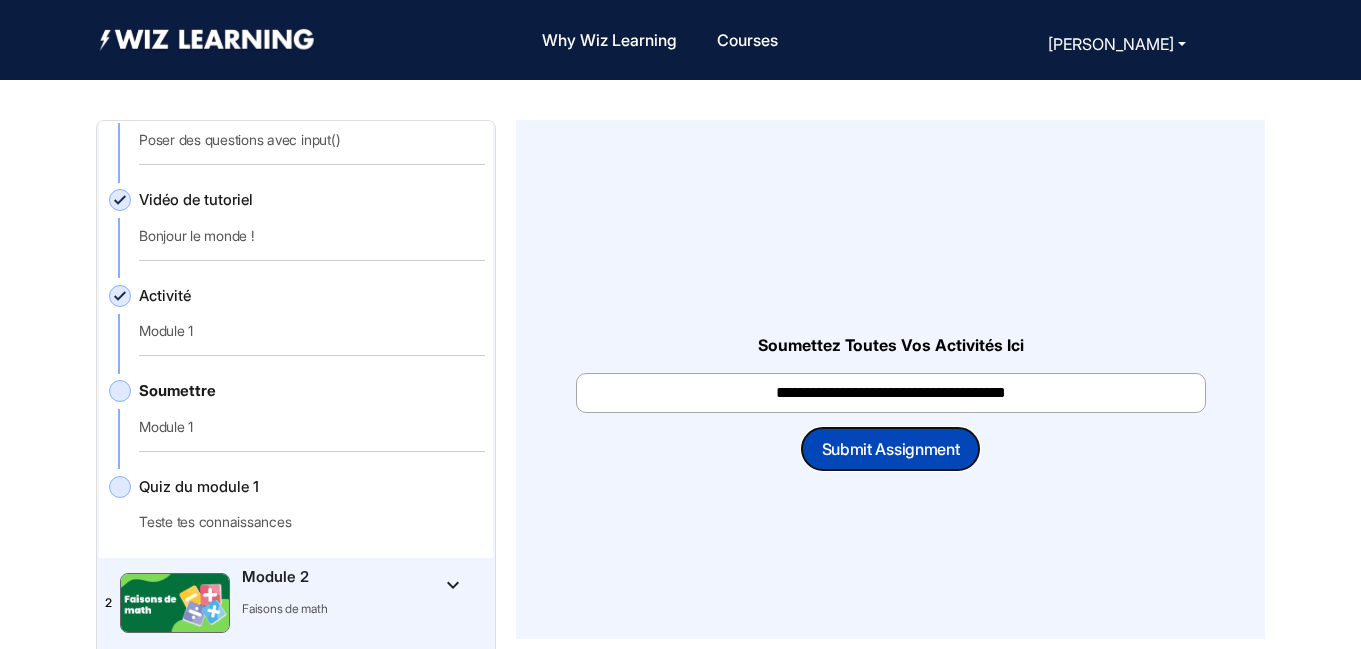 click on "Submit Assignment" at bounding box center [891, 449] 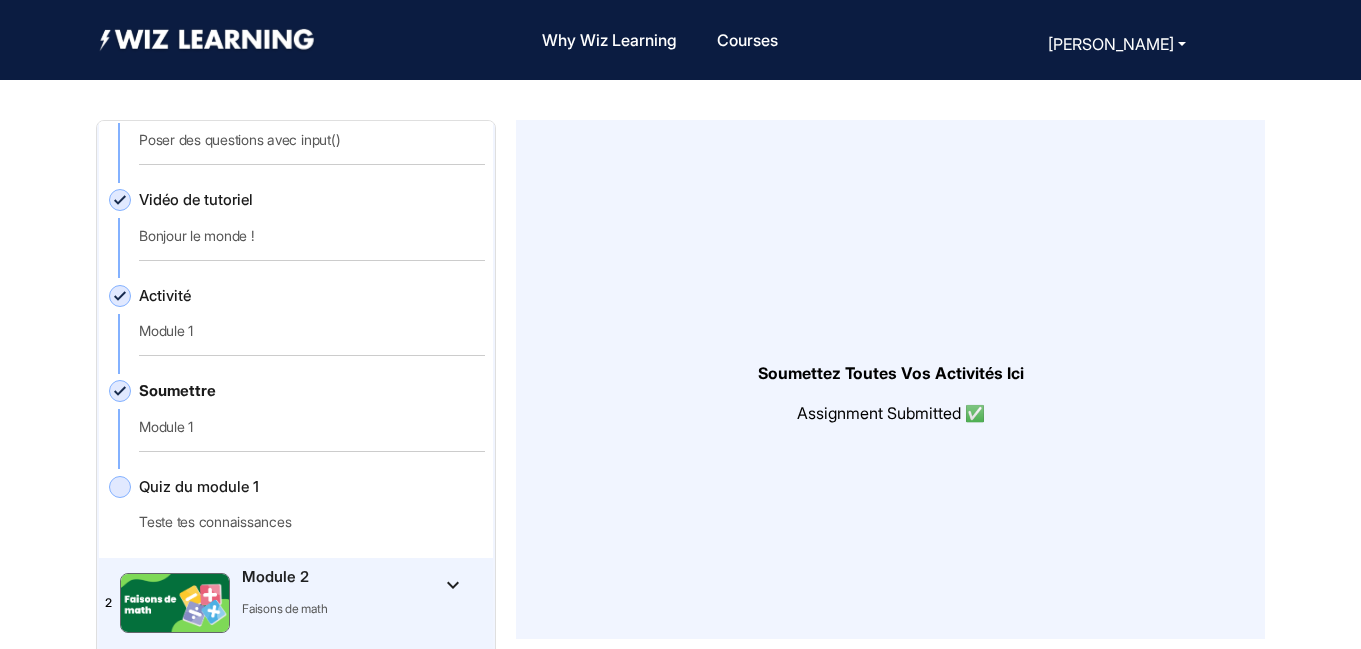 click on "Quiz du module 1   Teste tes connaissances" 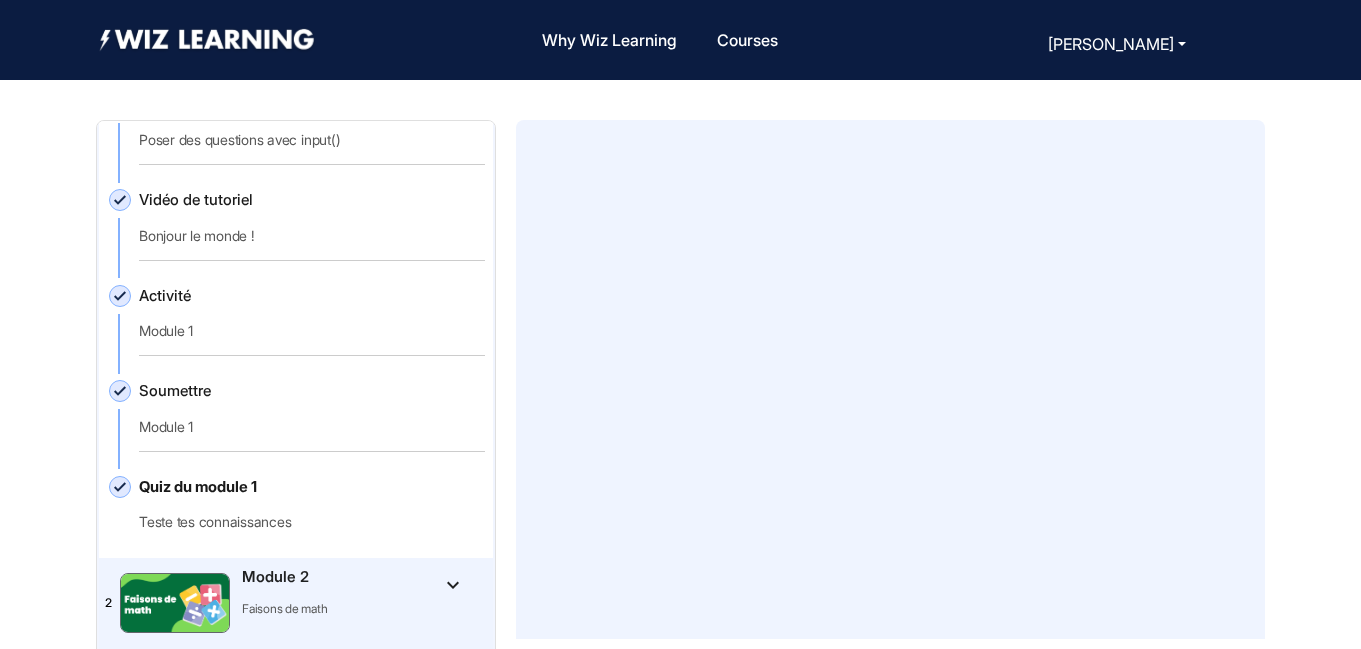 scroll, scrollTop: 20, scrollLeft: 0, axis: vertical 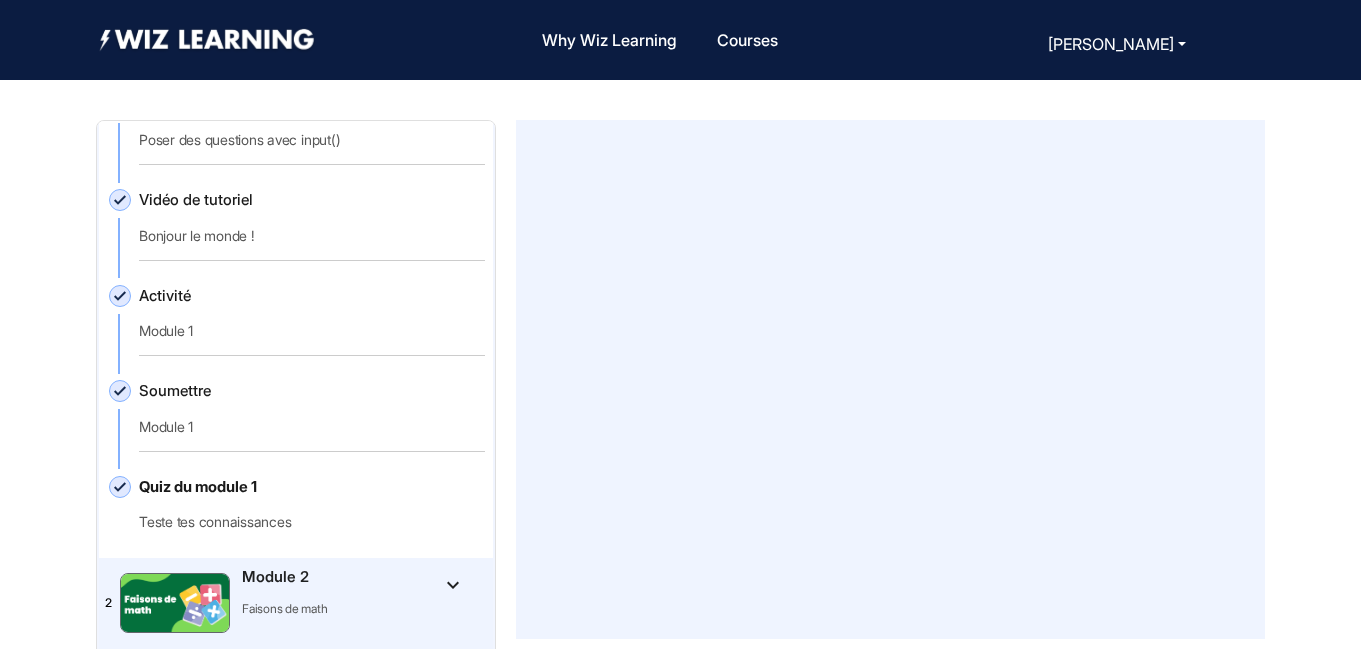 click 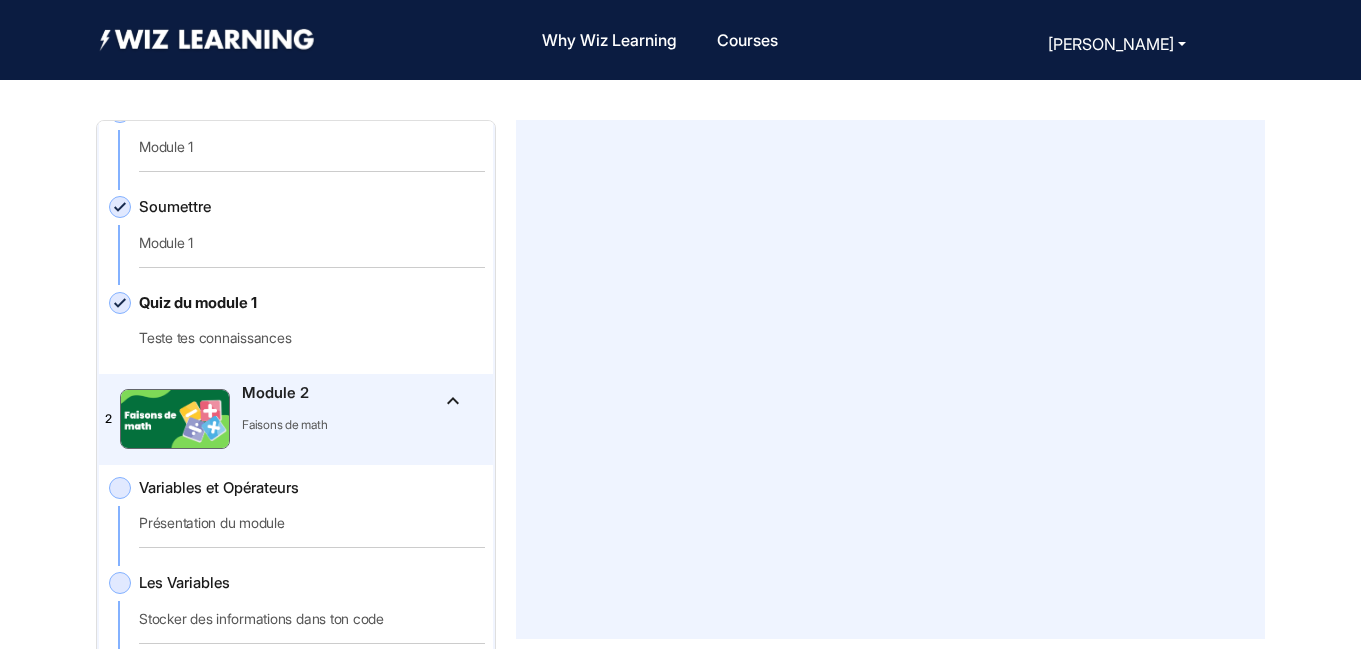 scroll, scrollTop: 793, scrollLeft: 0, axis: vertical 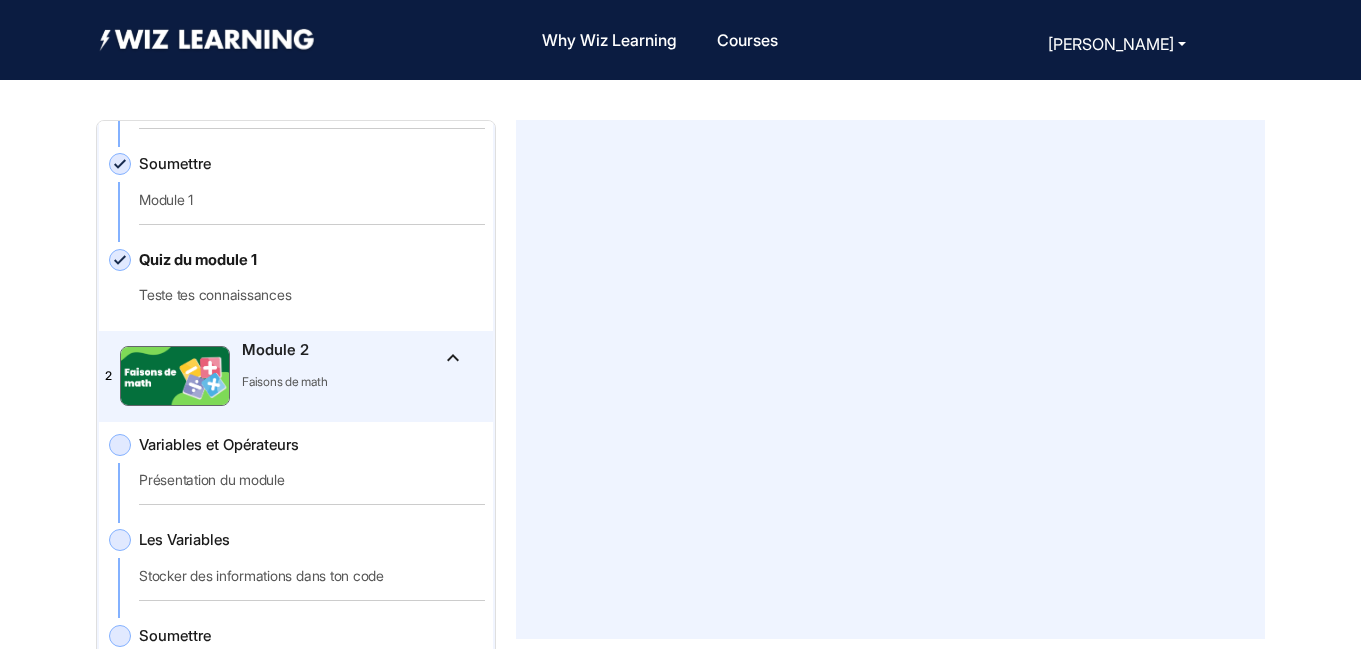 click 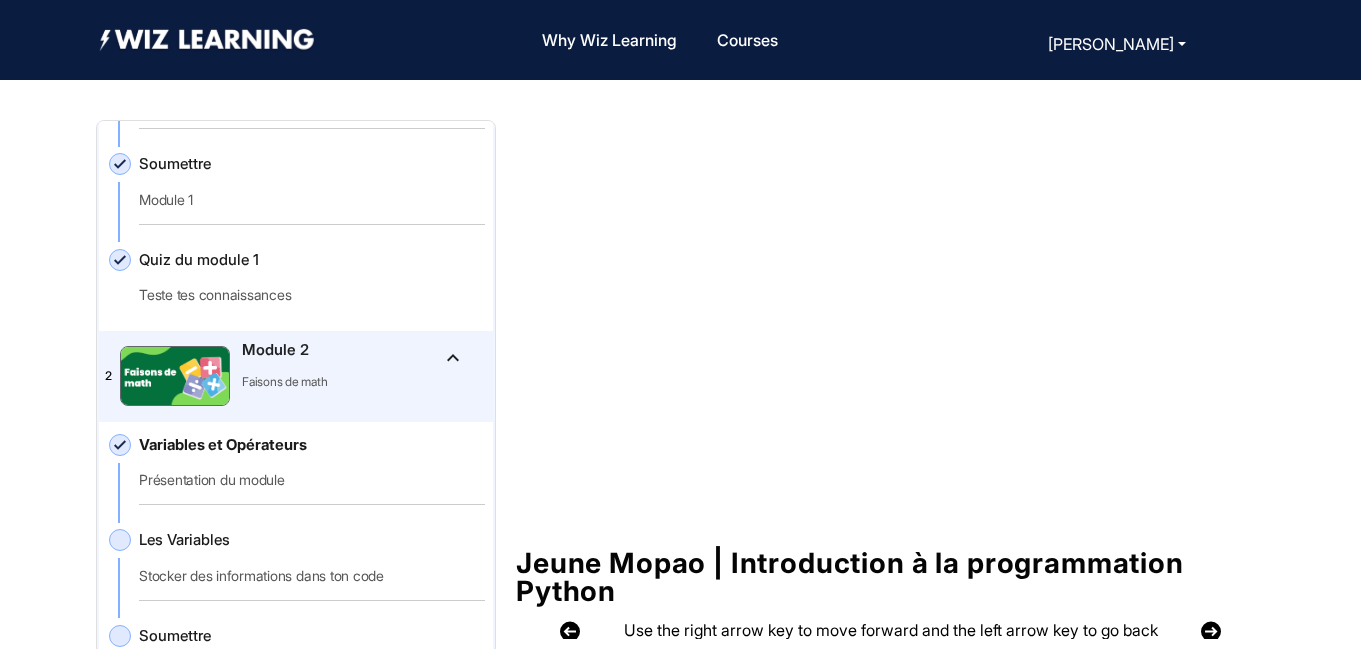 click on "Les Variables   Stocker des informations dans ton code" 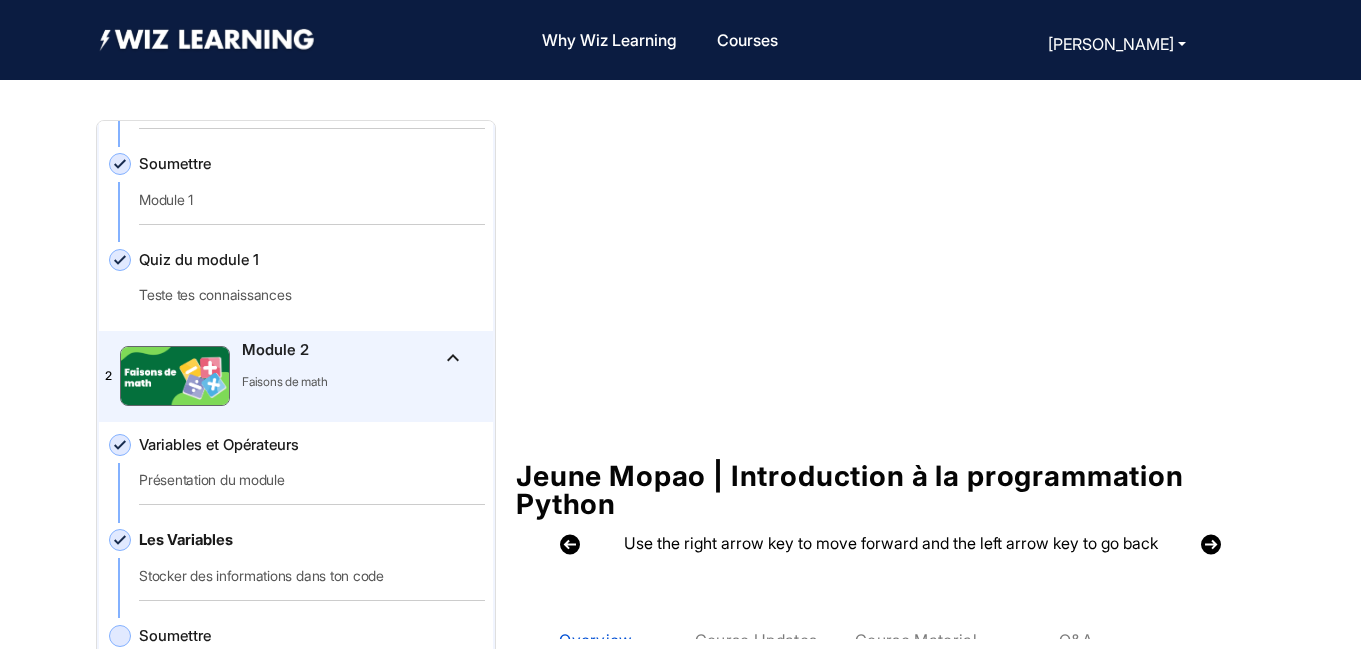 scroll, scrollTop: 0, scrollLeft: 0, axis: both 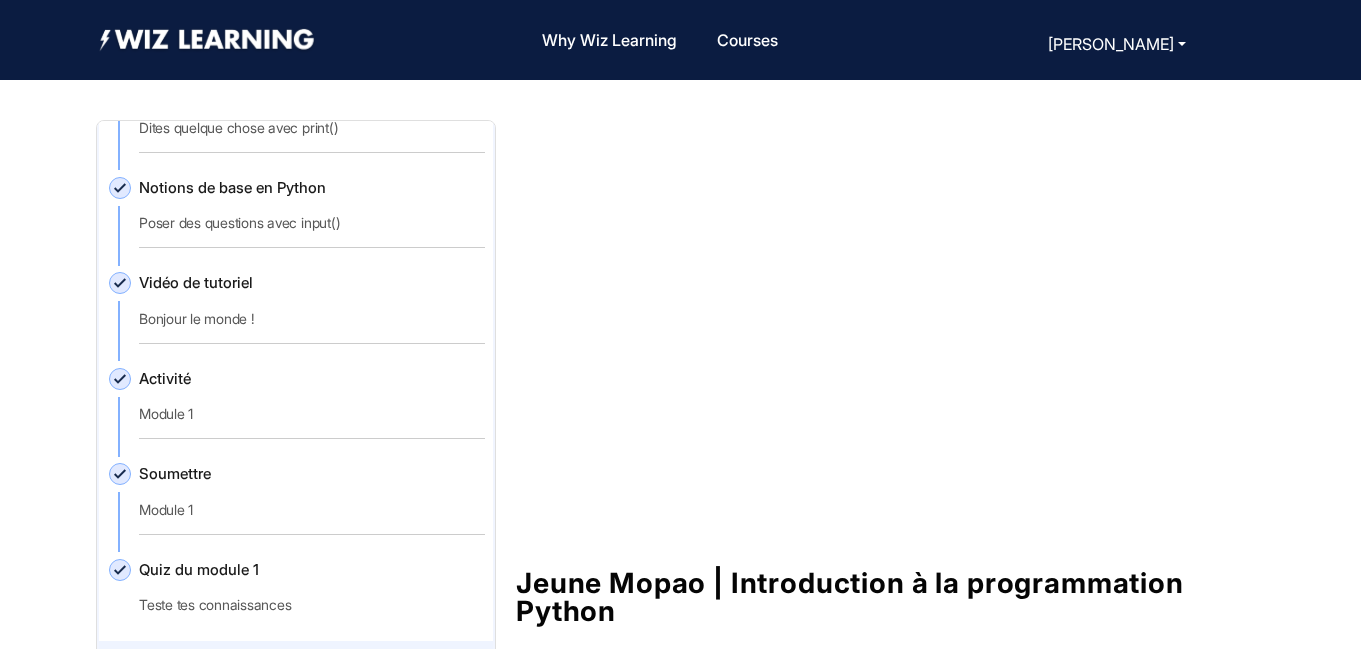 click on "Notions de base en Python   Poser des questions avec input()" 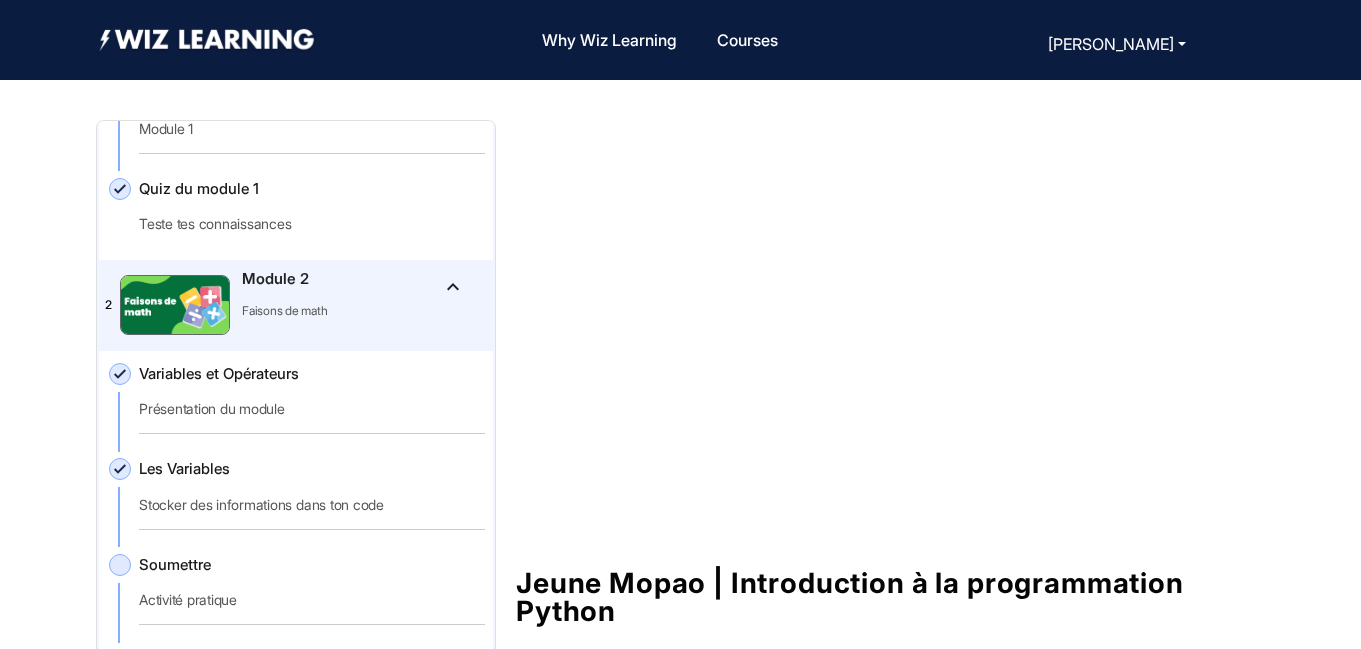 scroll, scrollTop: 881, scrollLeft: 0, axis: vertical 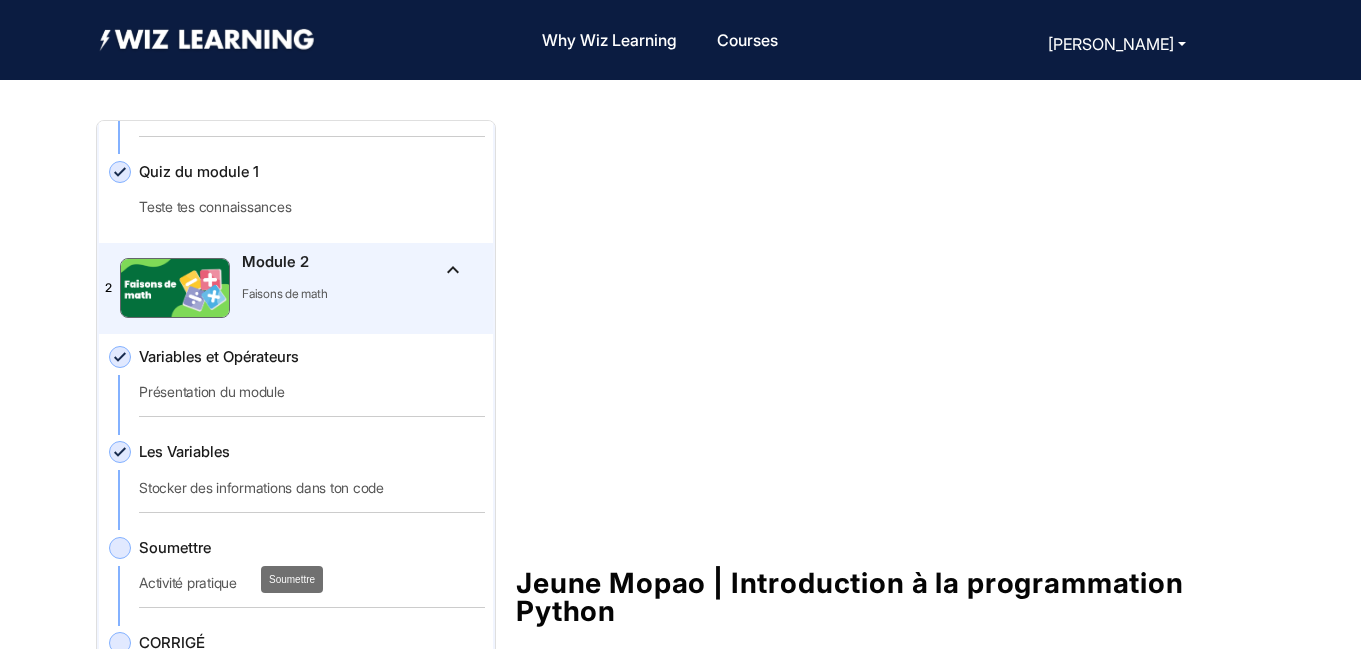 click on "Stocker des informations dans ton code" 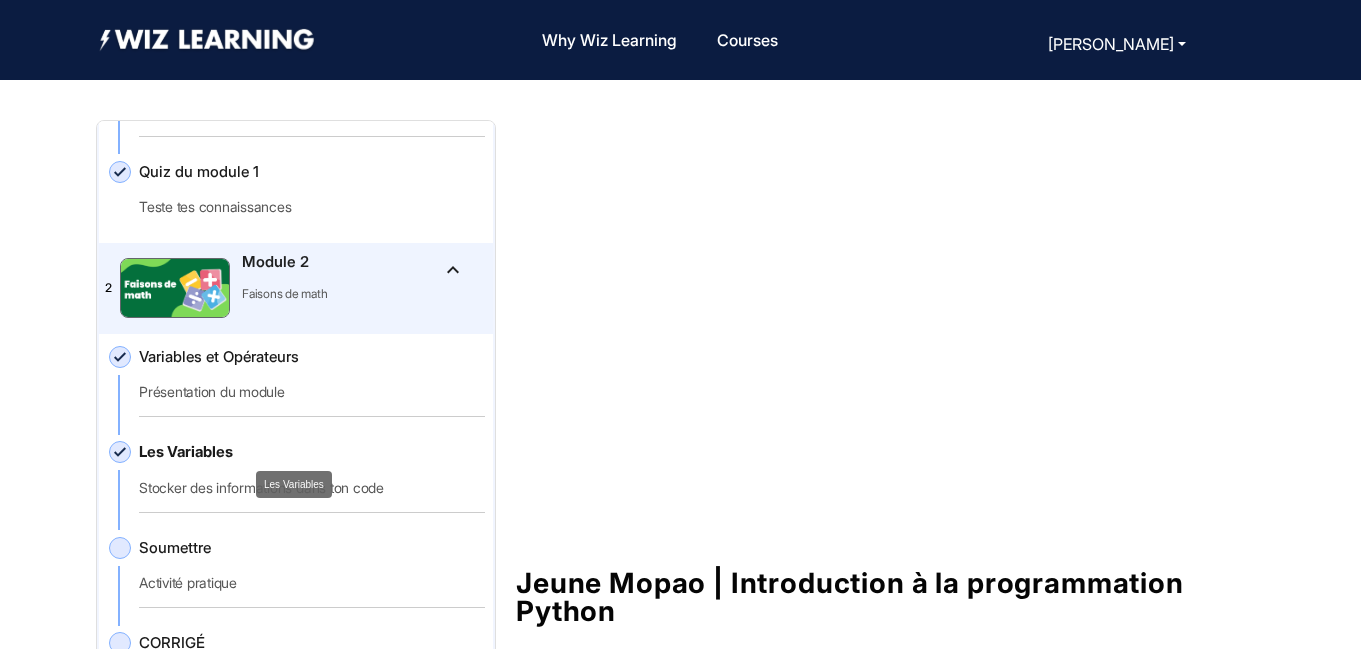 click on "Les Variables" 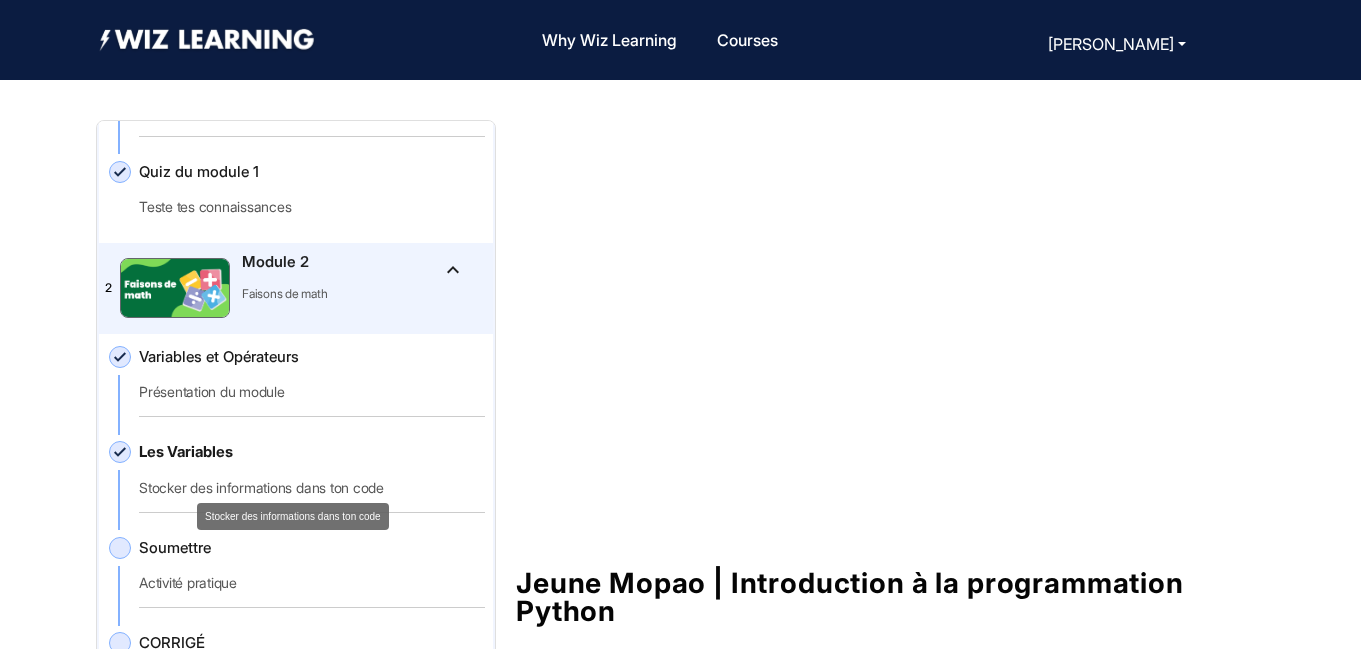 click on "Stocker des informations dans ton code" 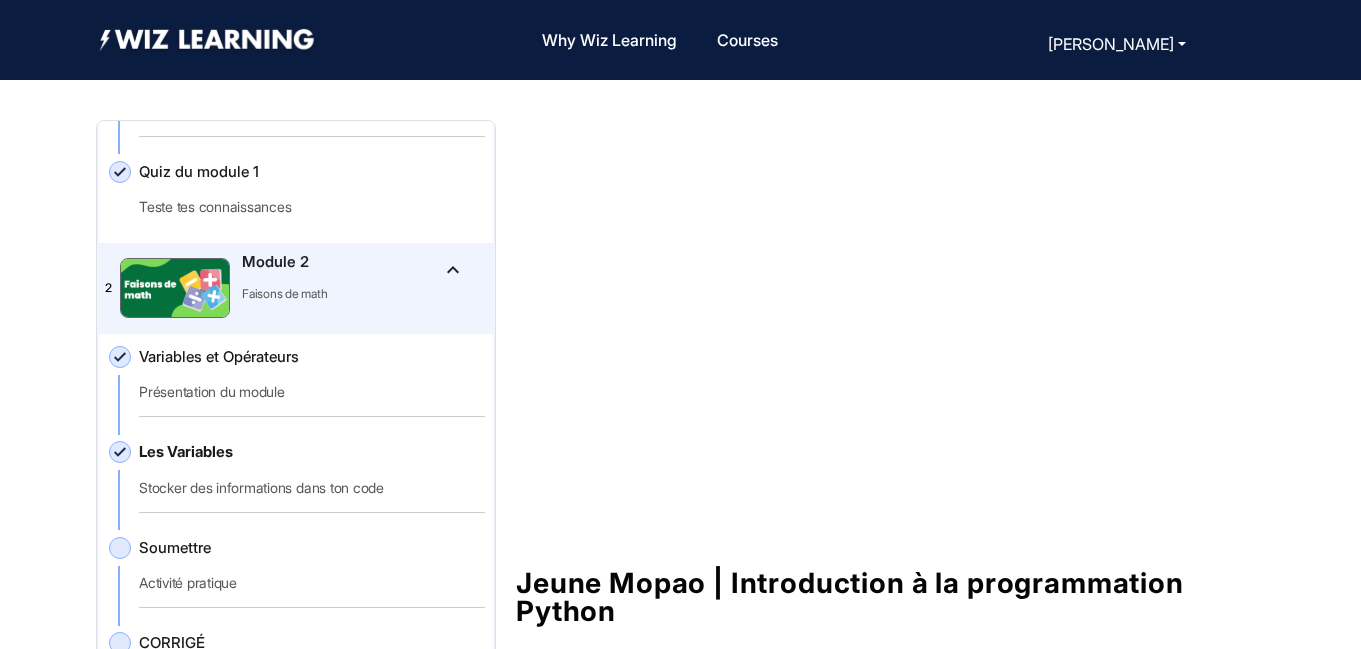 click on "CORRIGÉ   Activité pratique" 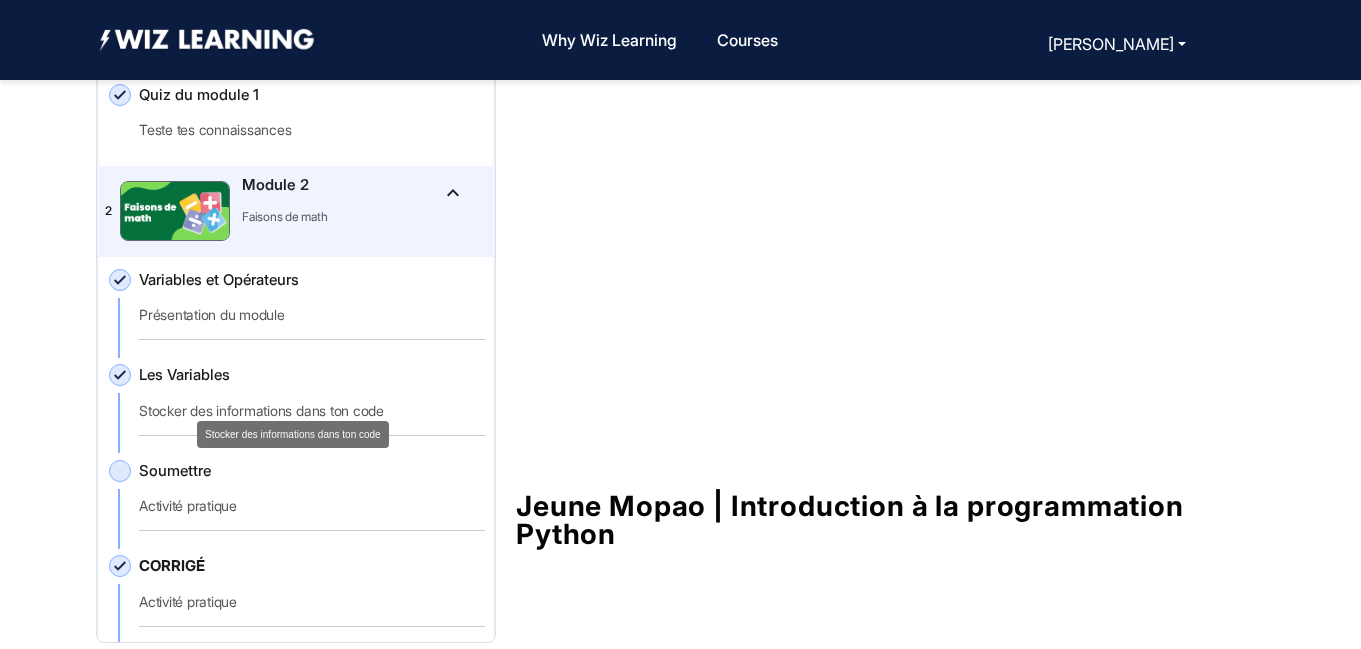 scroll, scrollTop: 110, scrollLeft: 0, axis: vertical 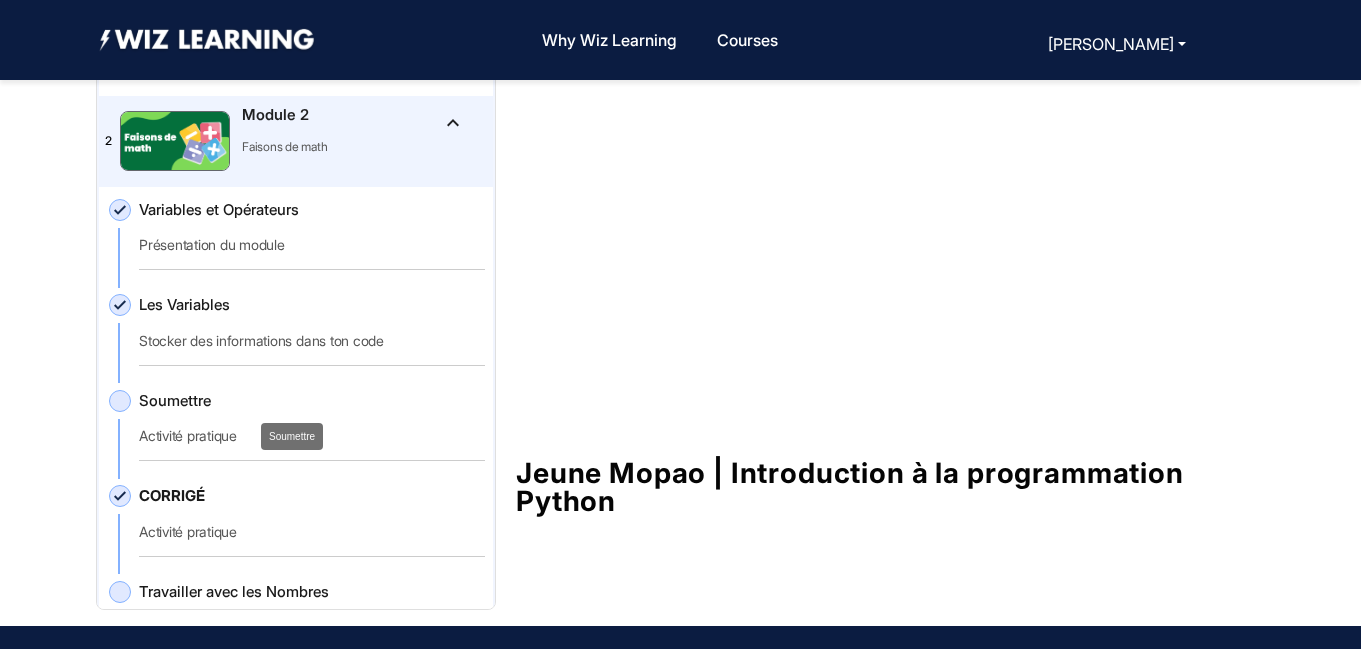 click on "Soumettre" 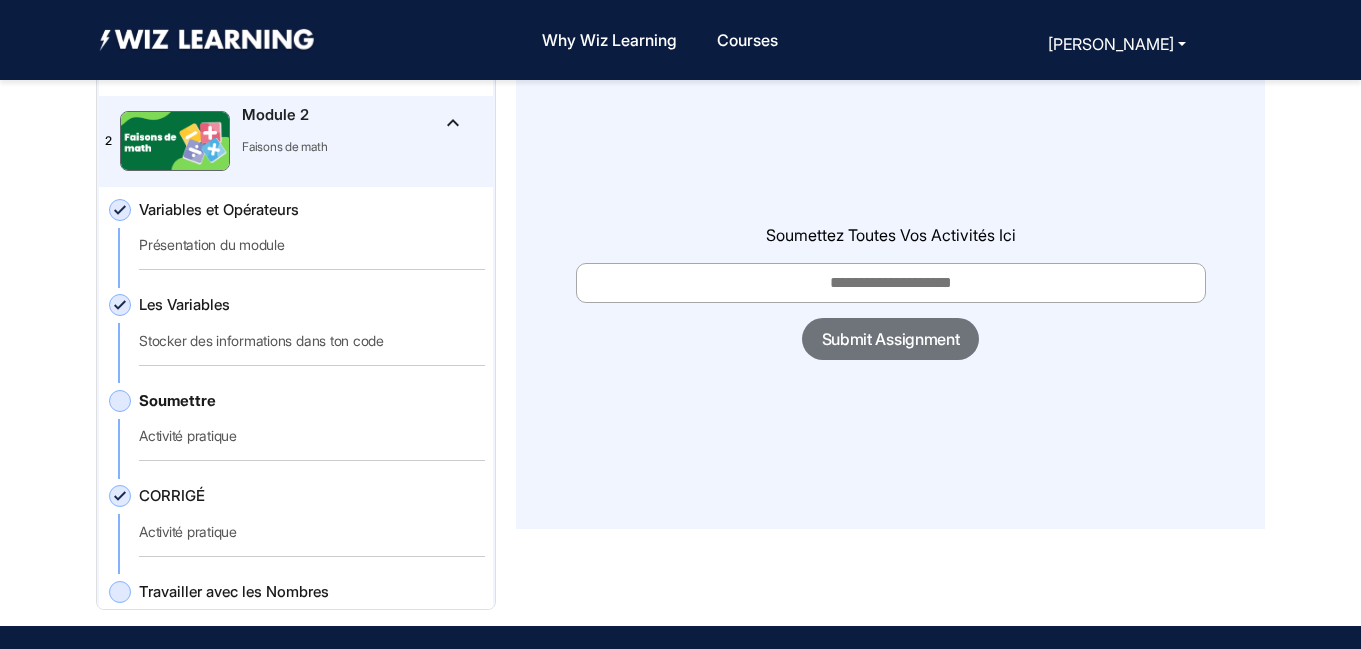 click at bounding box center [891, 283] 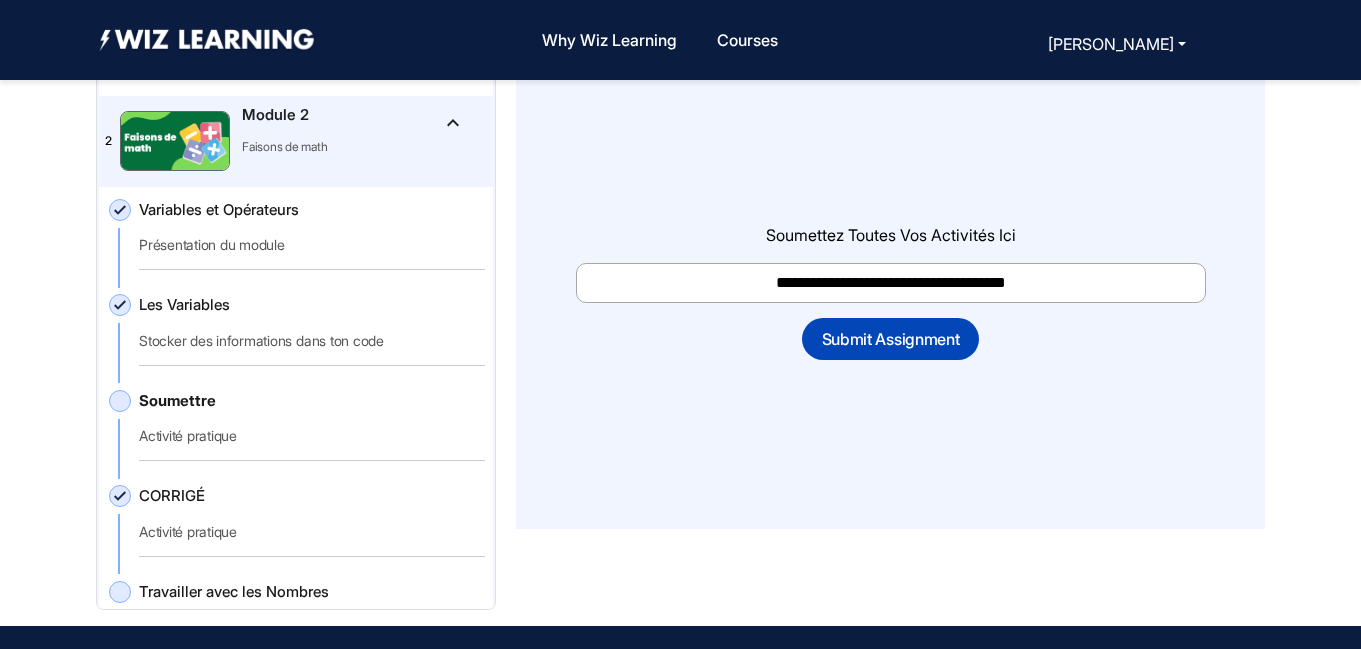 type on "**********" 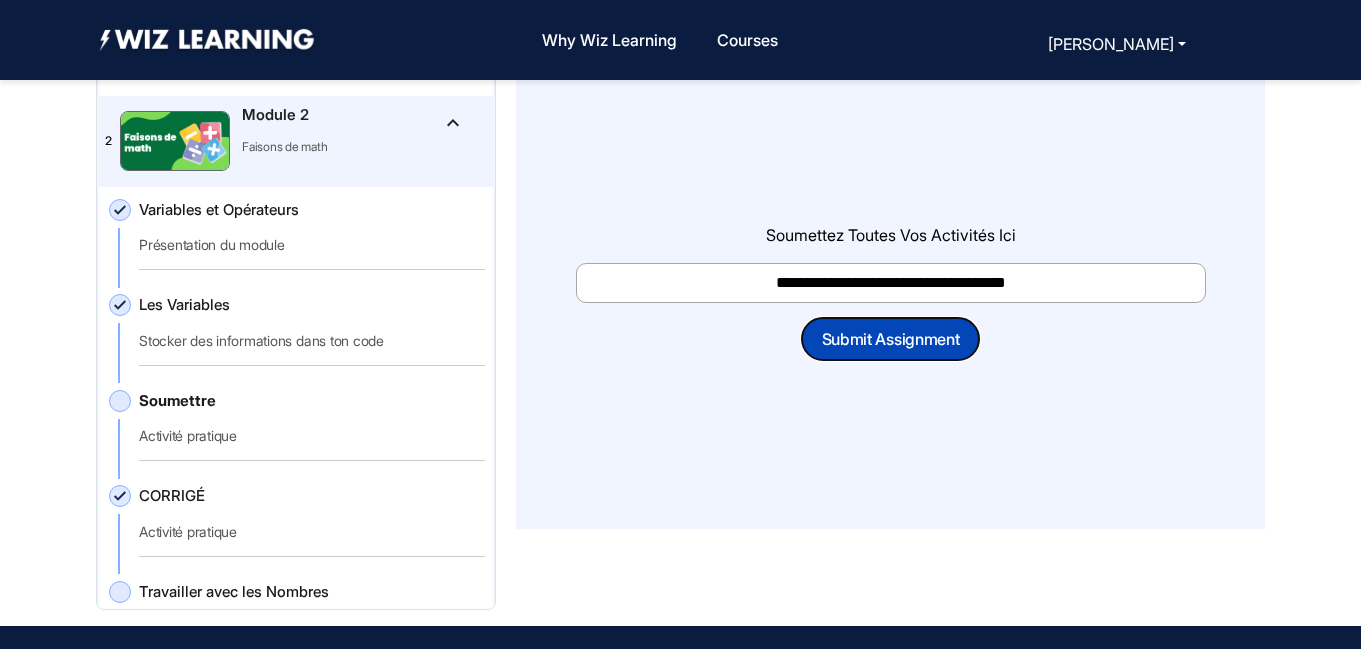 click on "Submit Assignment" at bounding box center [891, 339] 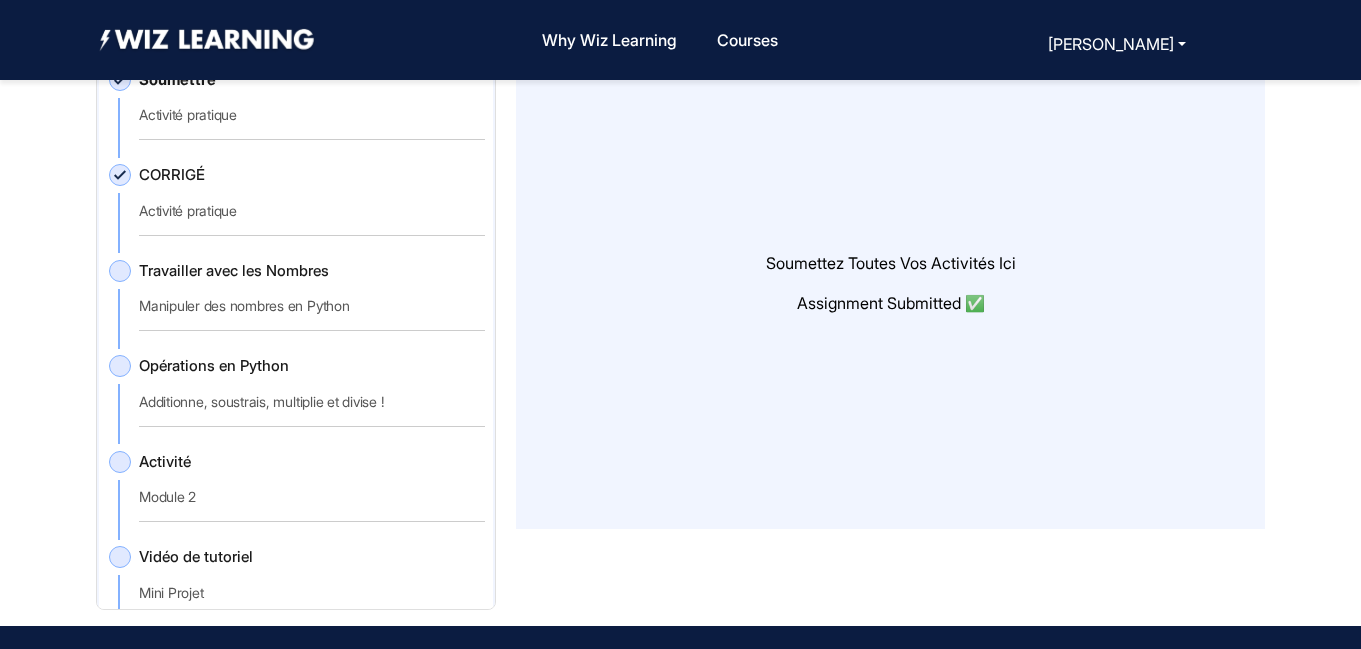 scroll, scrollTop: 1228, scrollLeft: 0, axis: vertical 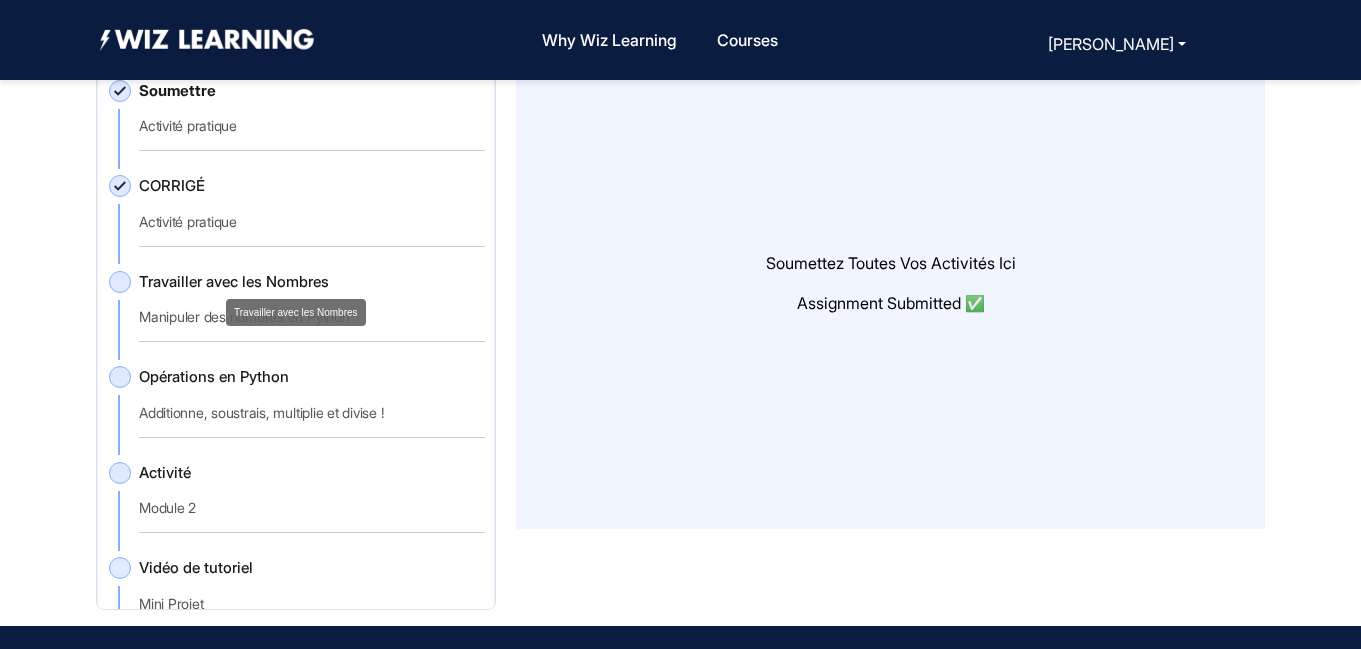 click on "Travailler avec les Nombres" 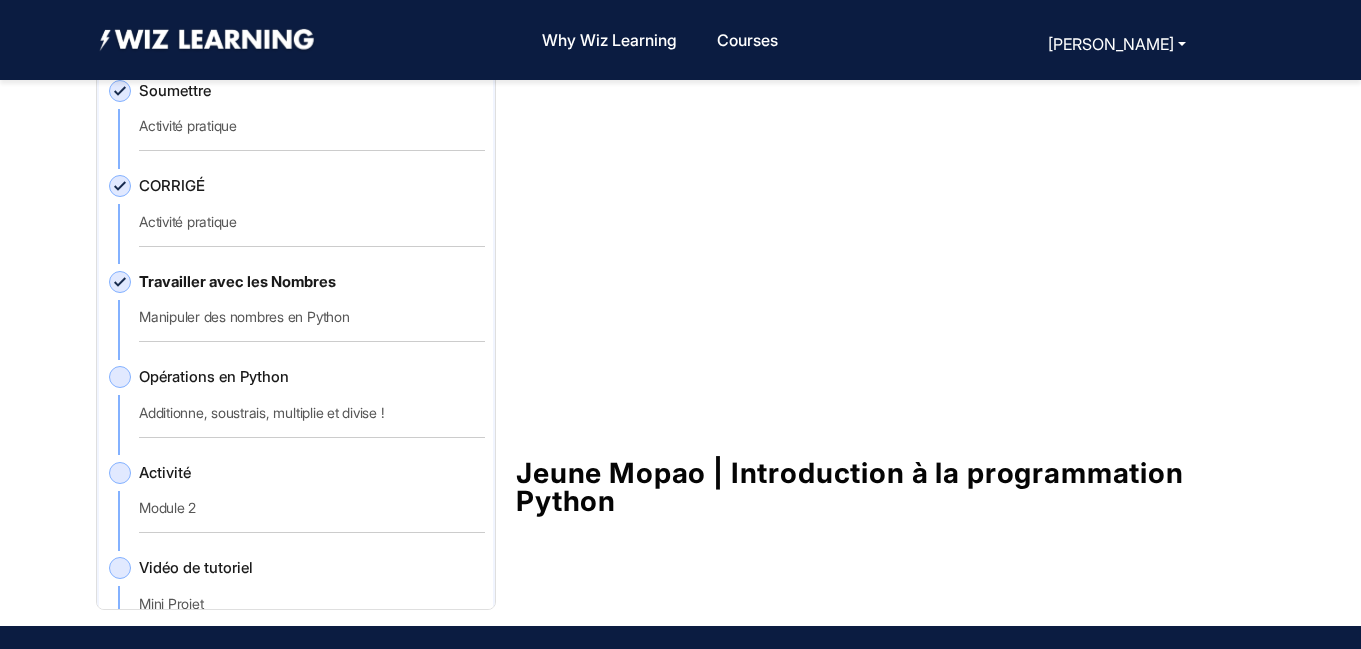 scroll, scrollTop: 0, scrollLeft: 0, axis: both 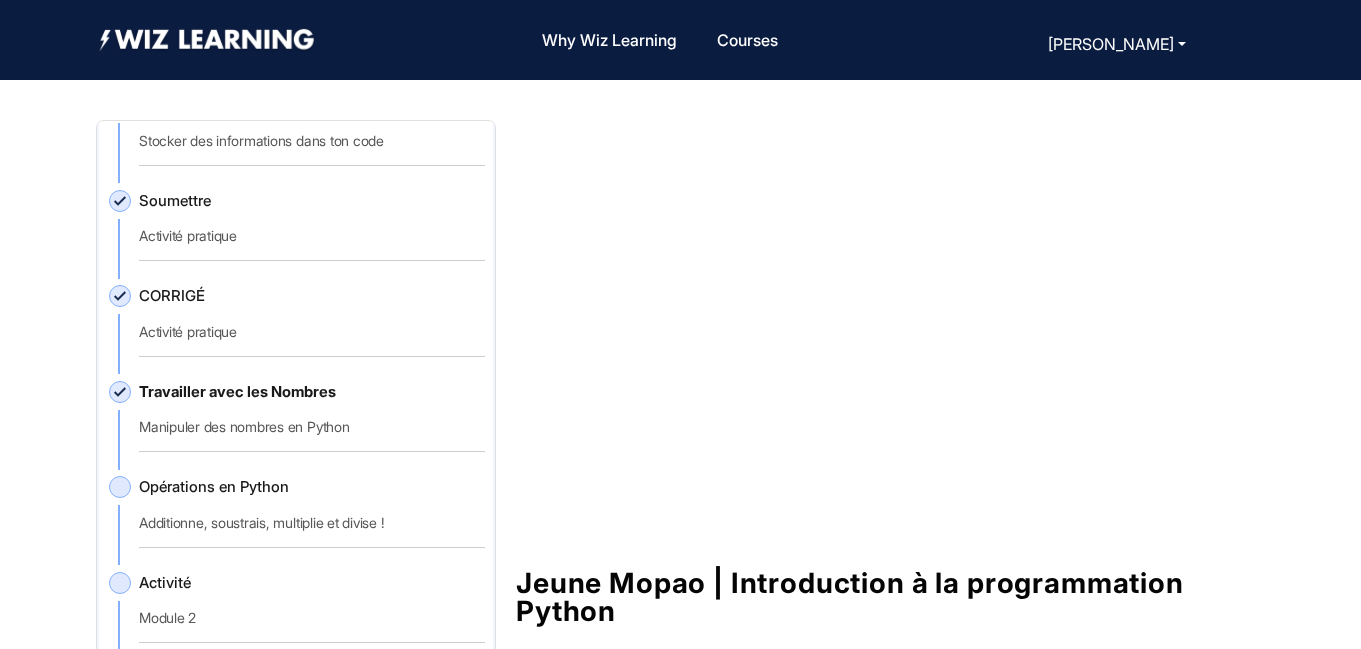 click on "Soumettre" 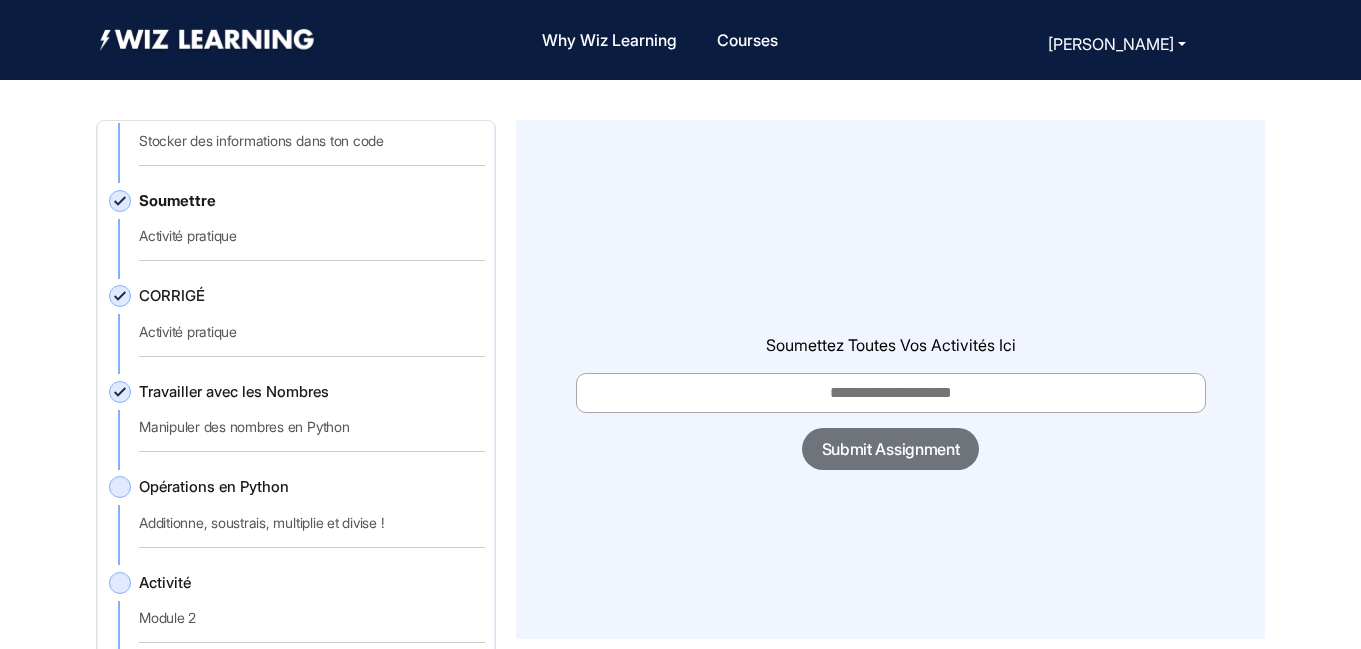 click at bounding box center (891, 393) 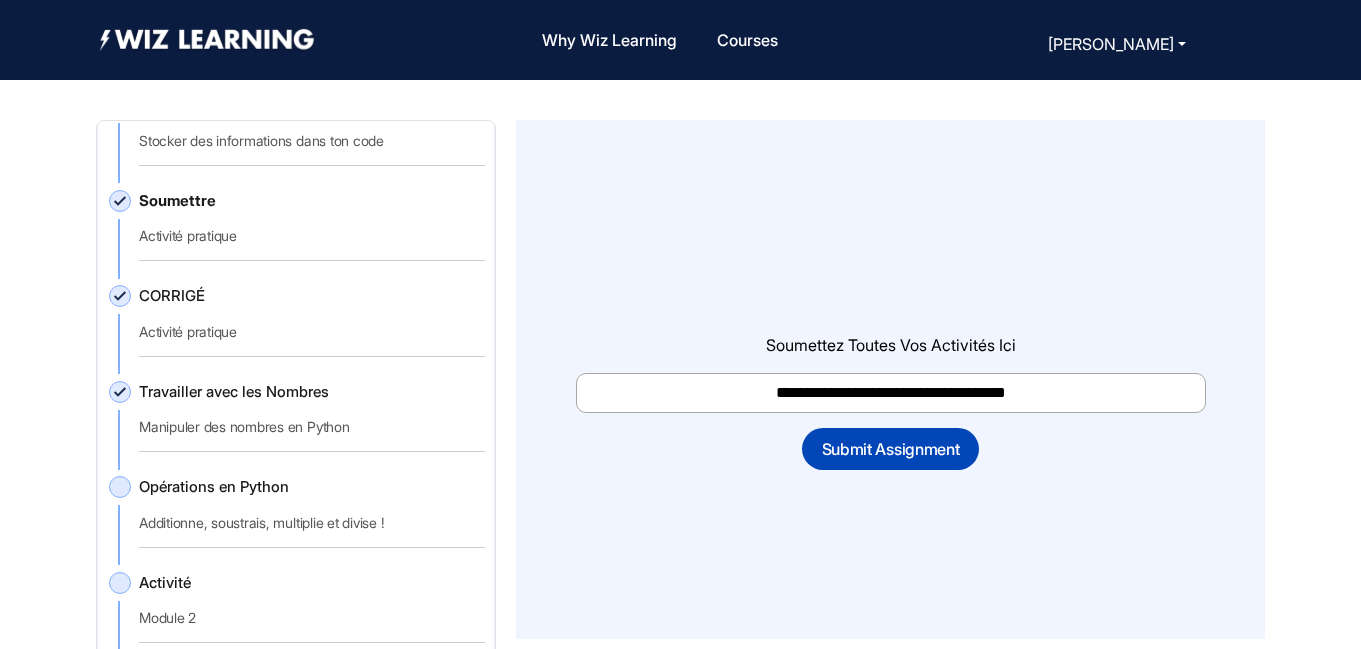 type on "**********" 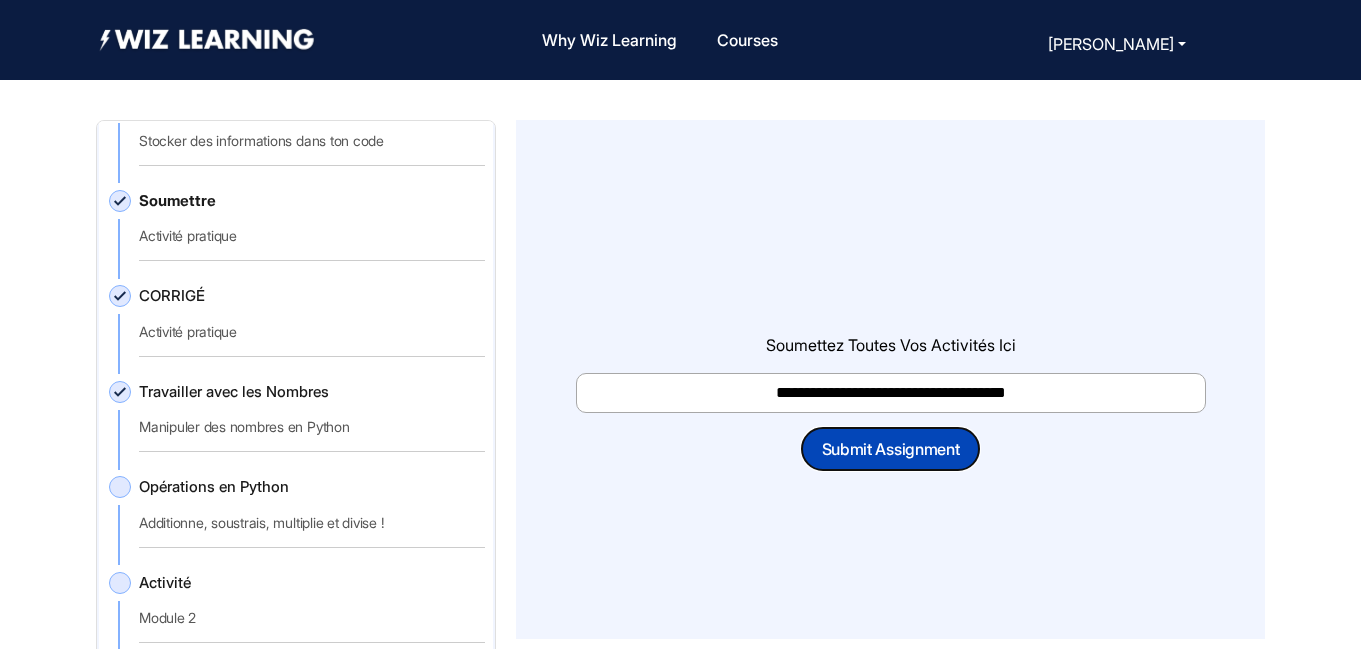 click on "Submit Assignment" at bounding box center [891, 449] 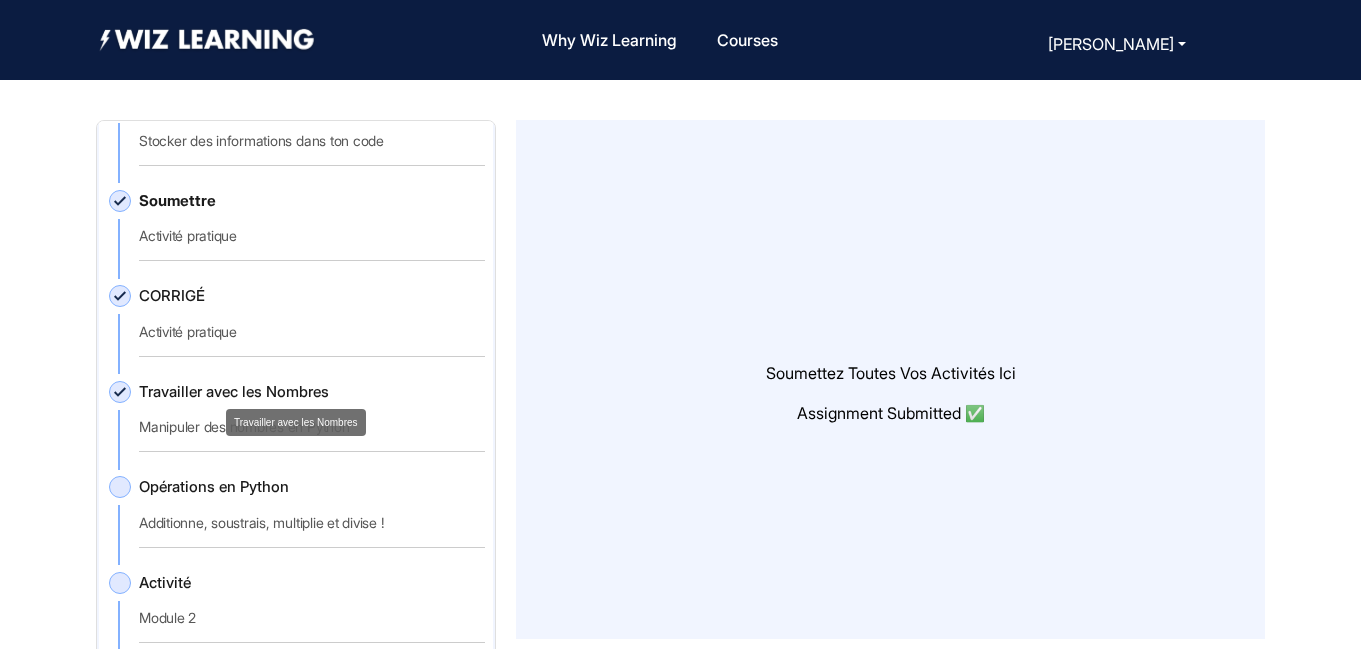 click on "Travailler avec les Nombres" 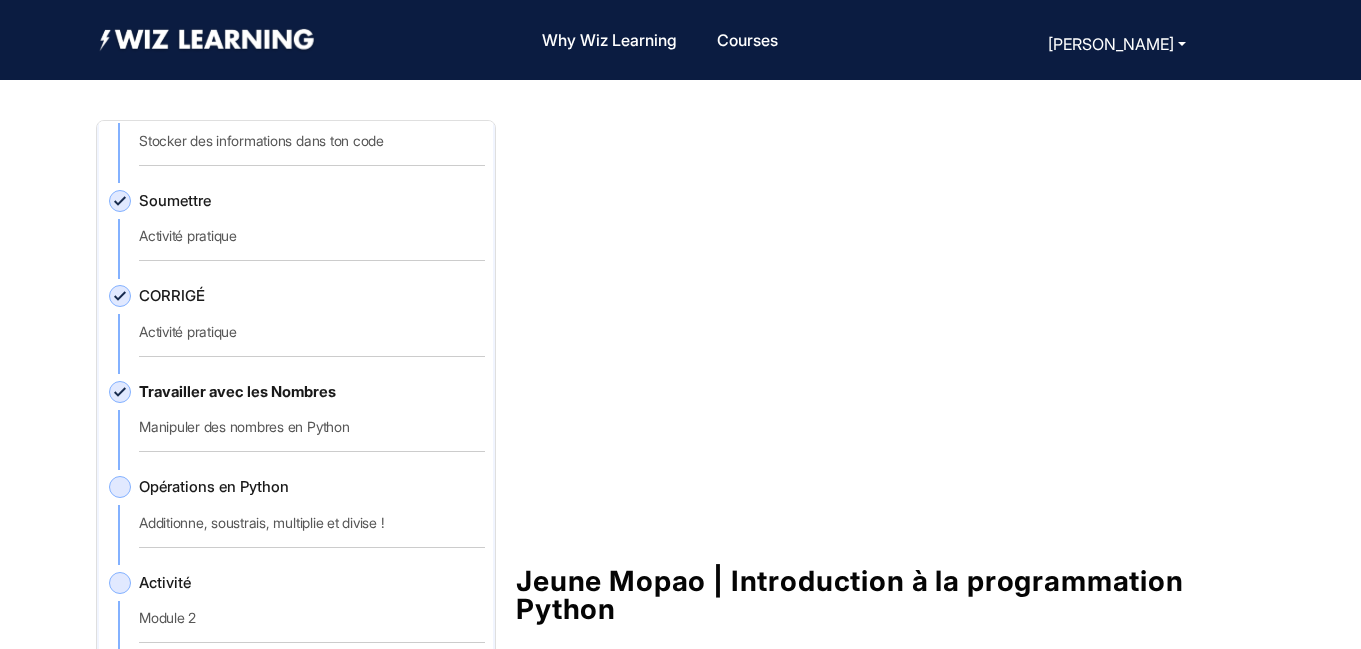 scroll, scrollTop: 0, scrollLeft: 0, axis: both 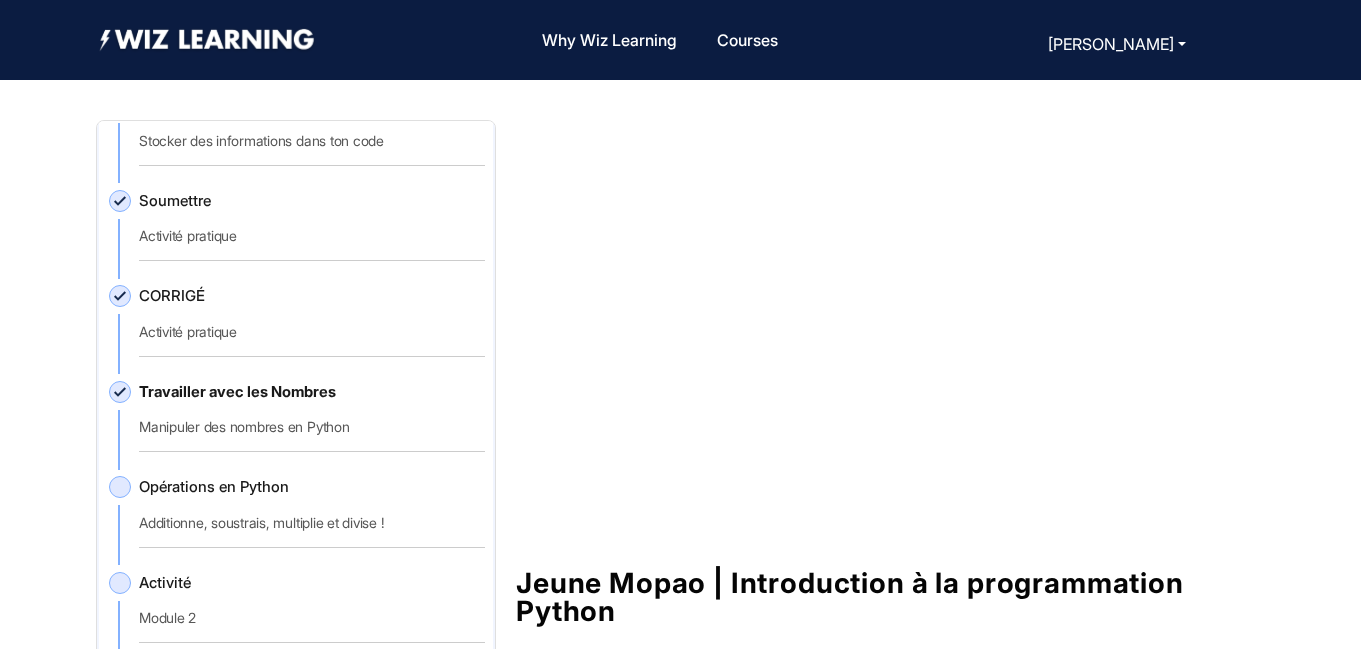 click on "Opérations en Python" 